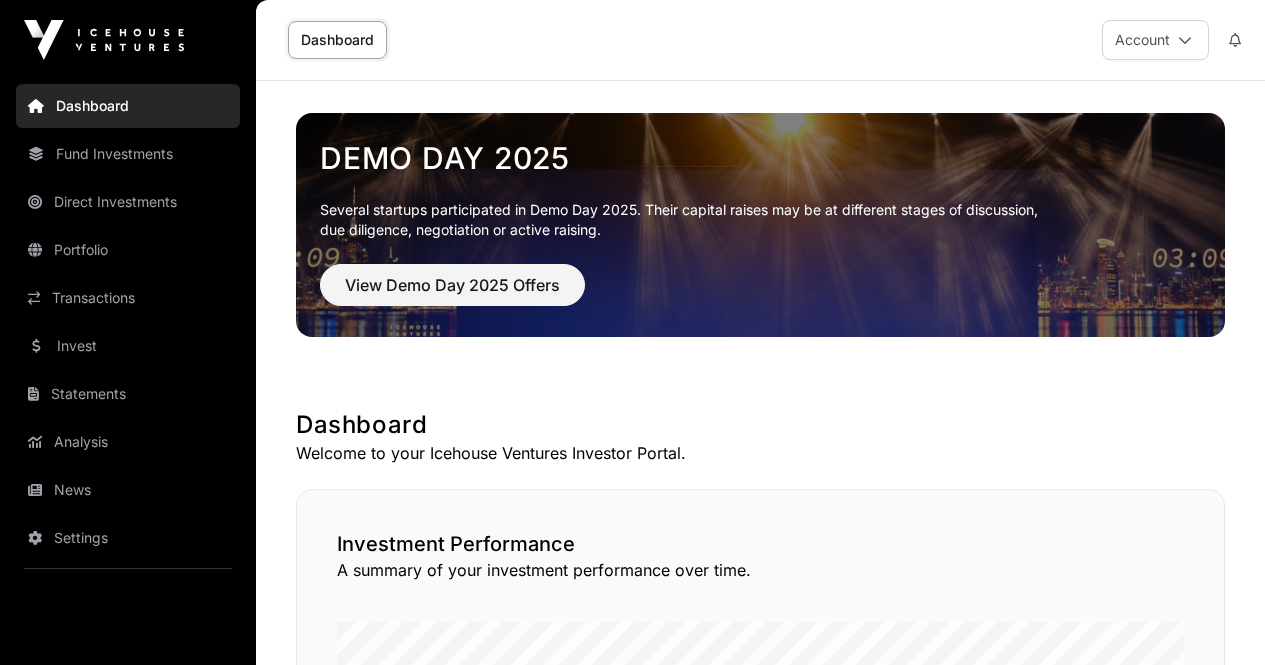 scroll, scrollTop: 0, scrollLeft: 0, axis: both 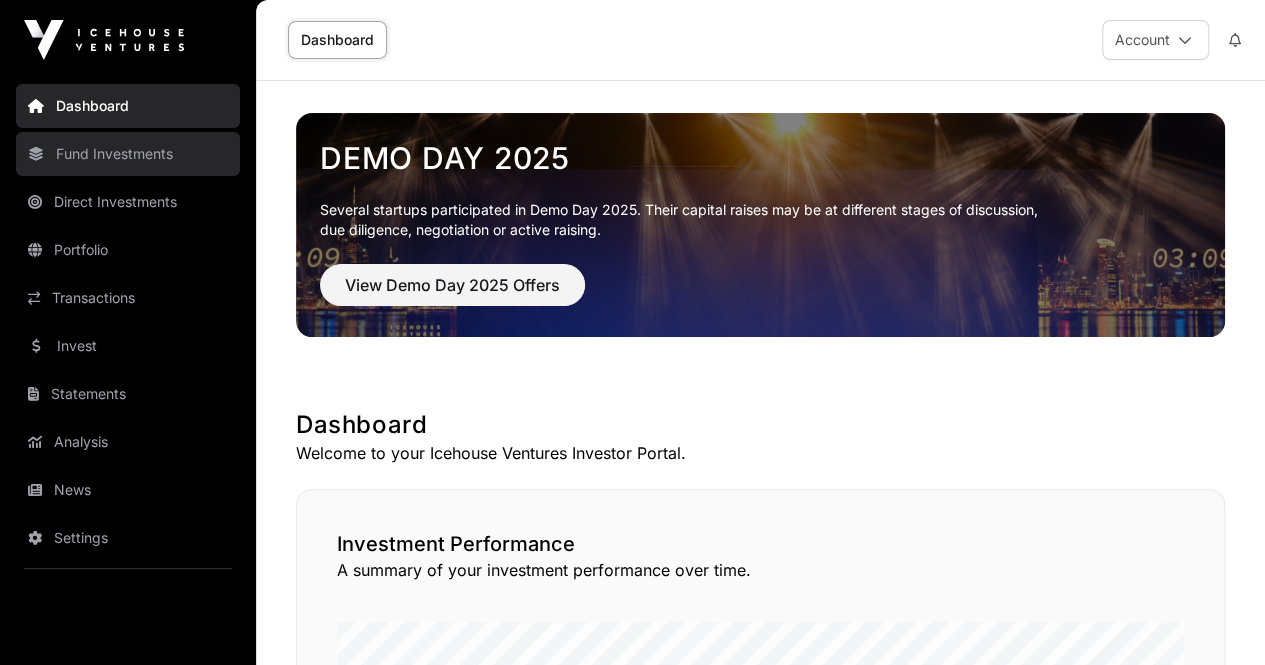 click on "Fund Investments" 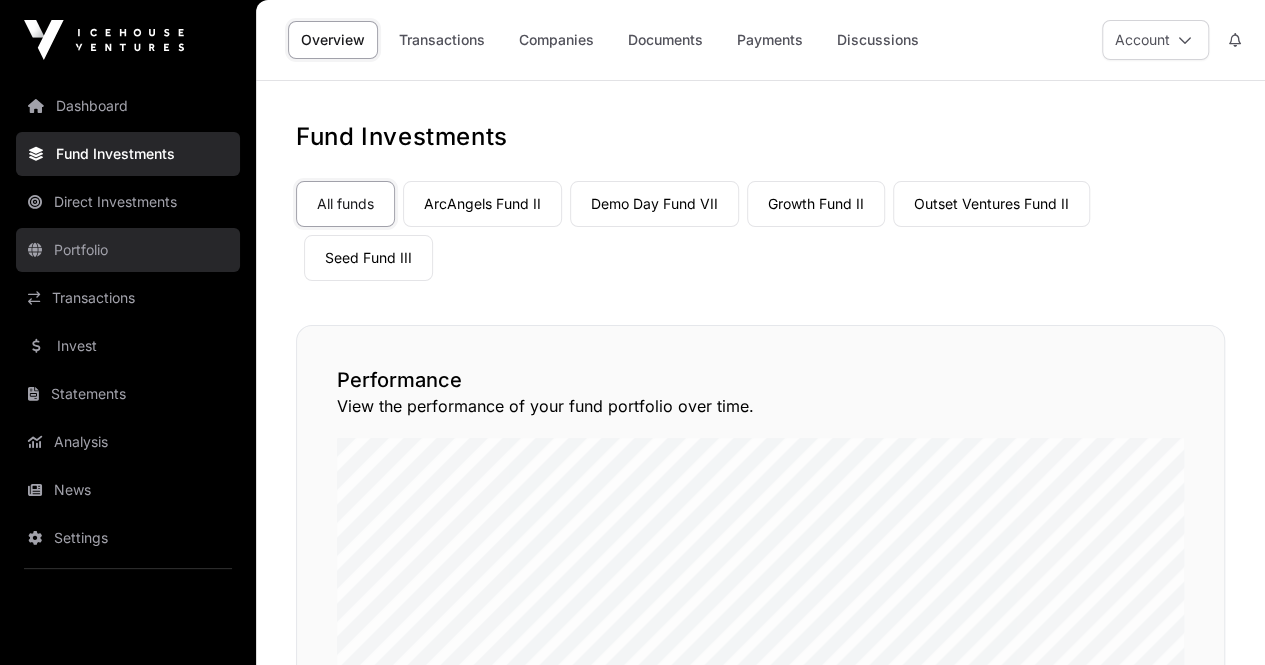 click on "Portfolio" 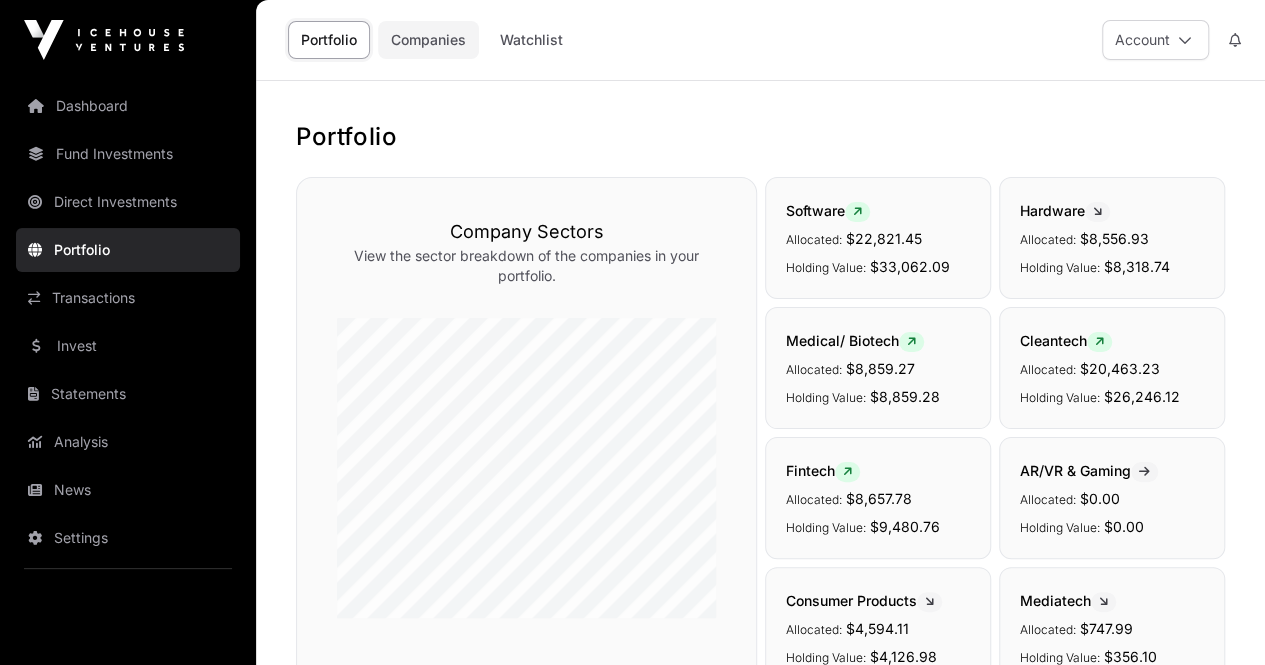 click on "Companies" 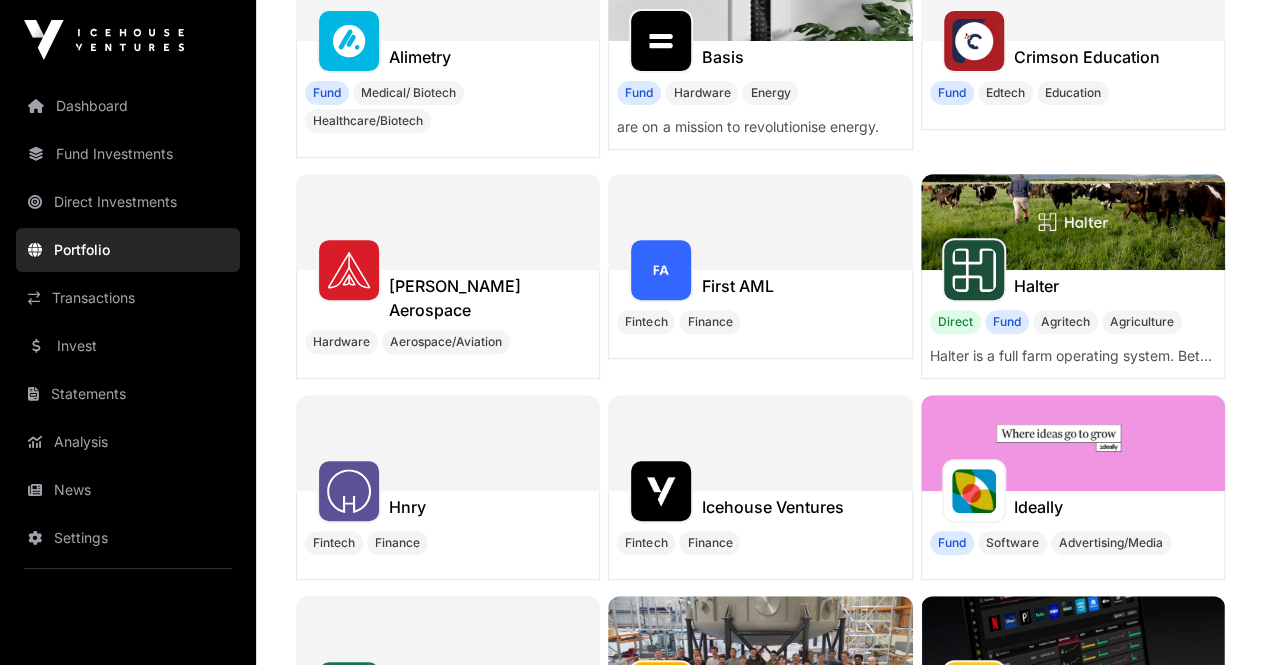 scroll, scrollTop: 0, scrollLeft: 0, axis: both 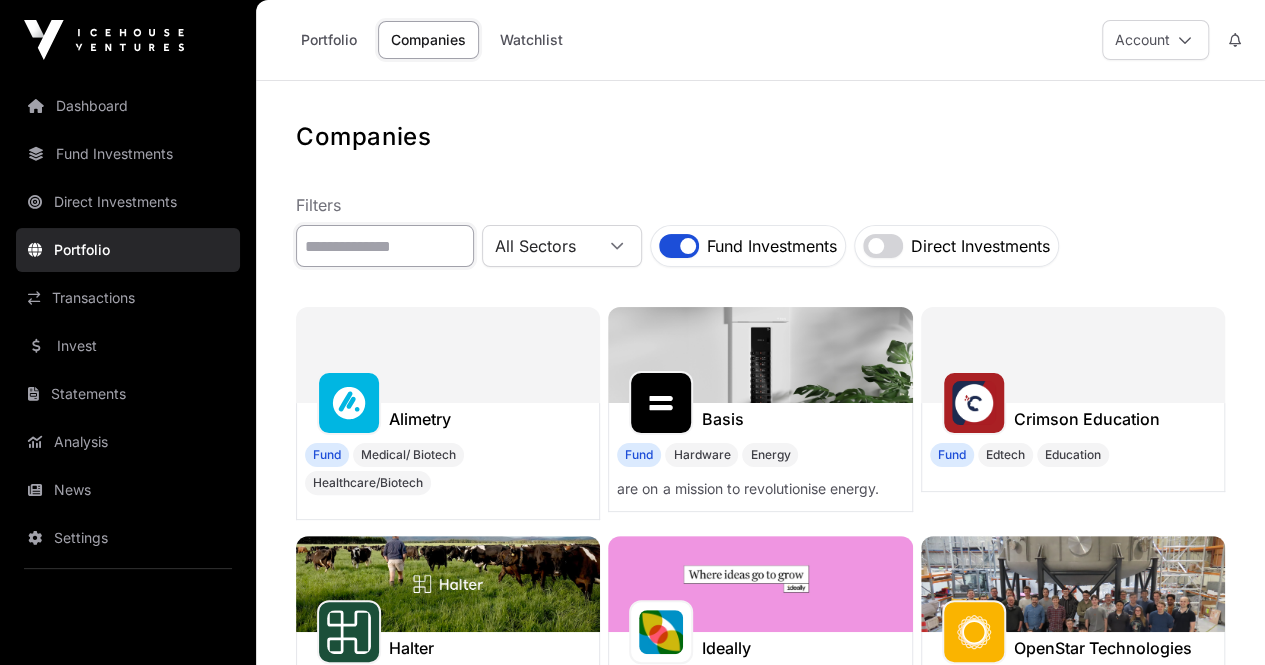 click 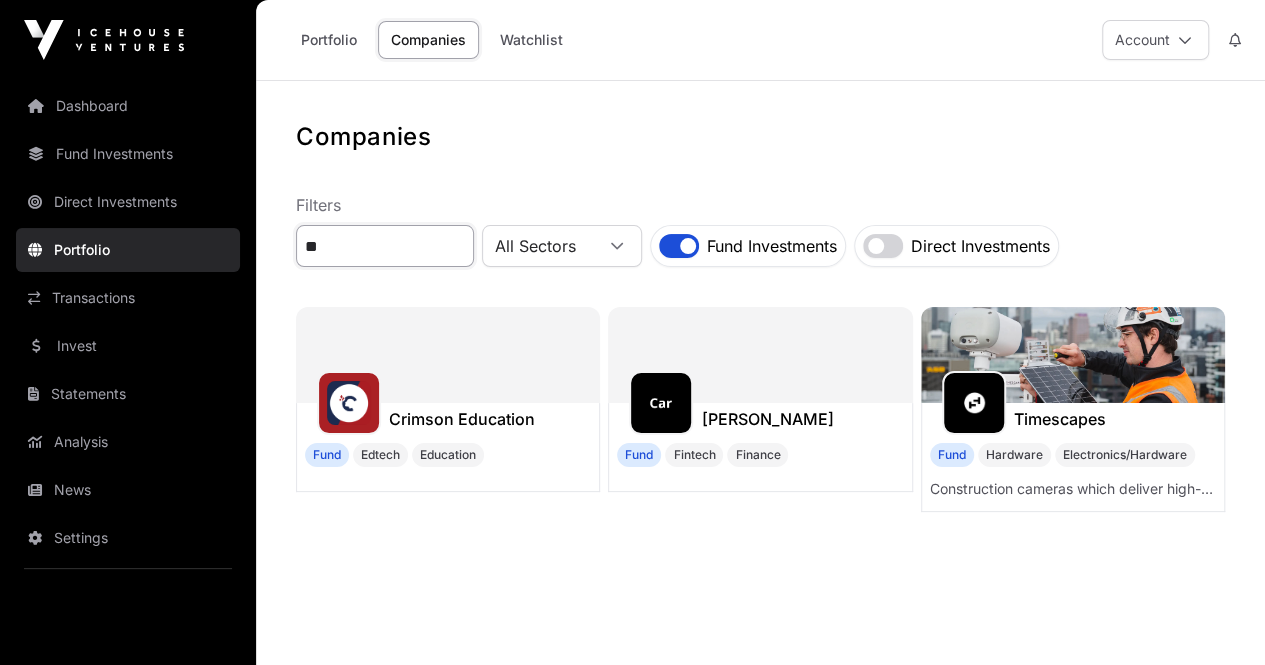 type on "*" 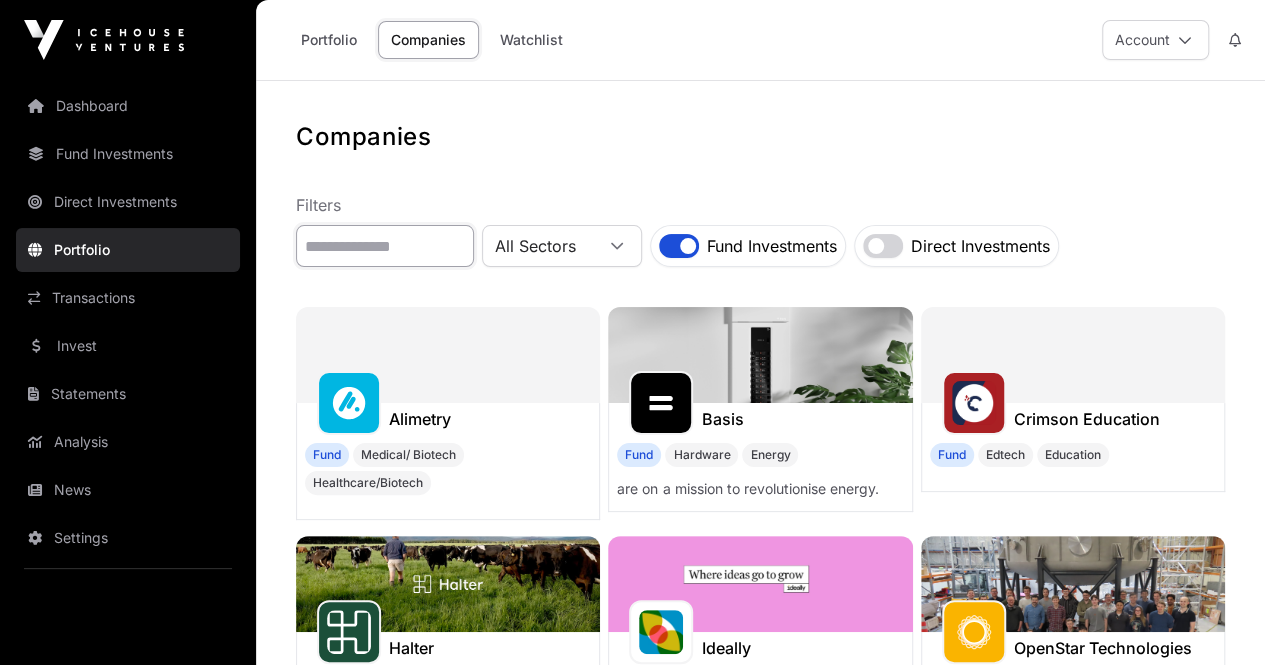 click 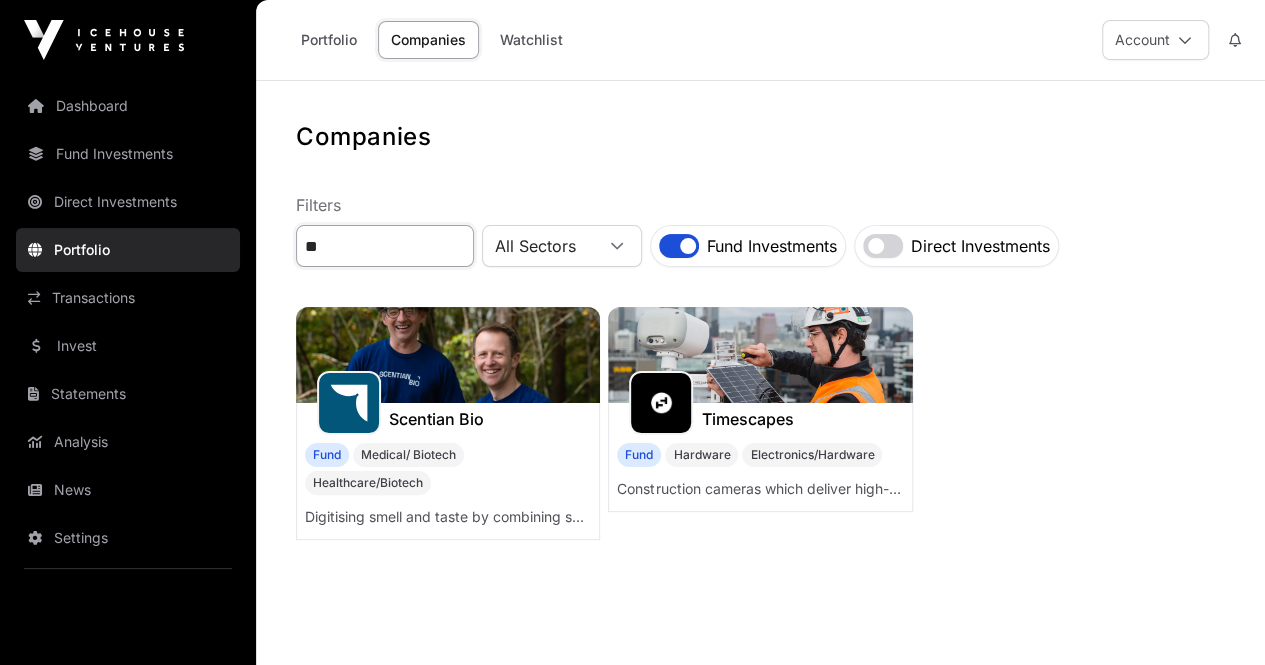 click on "**" 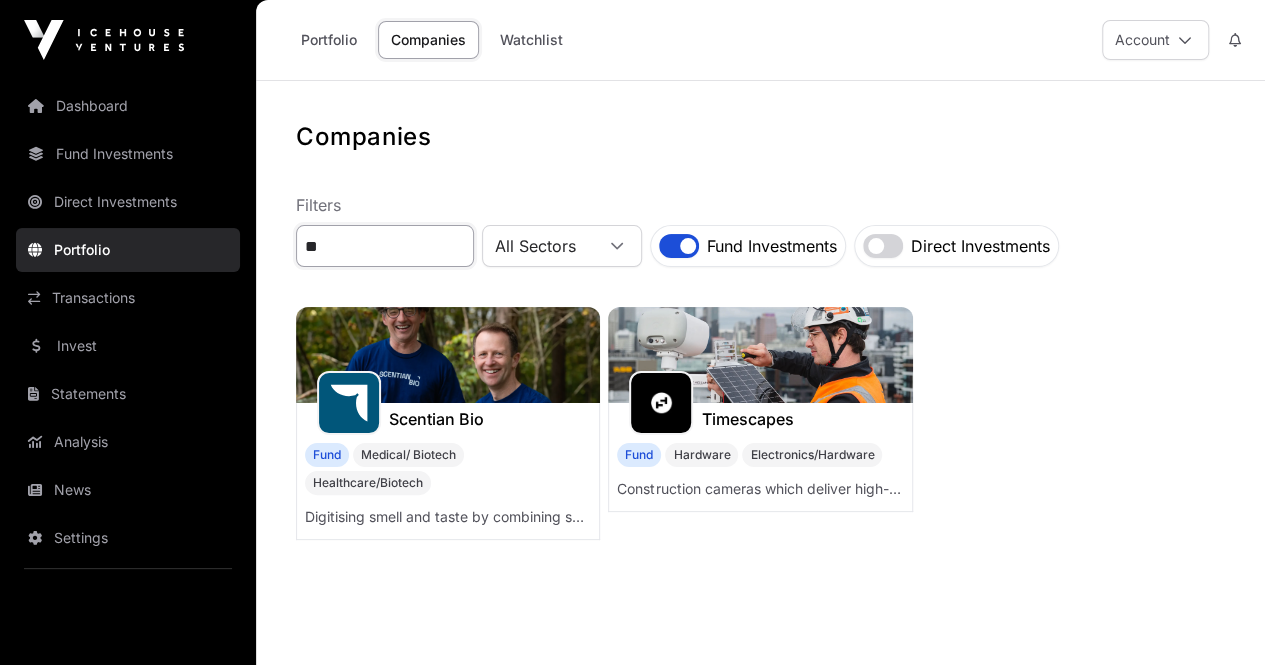 type on "*" 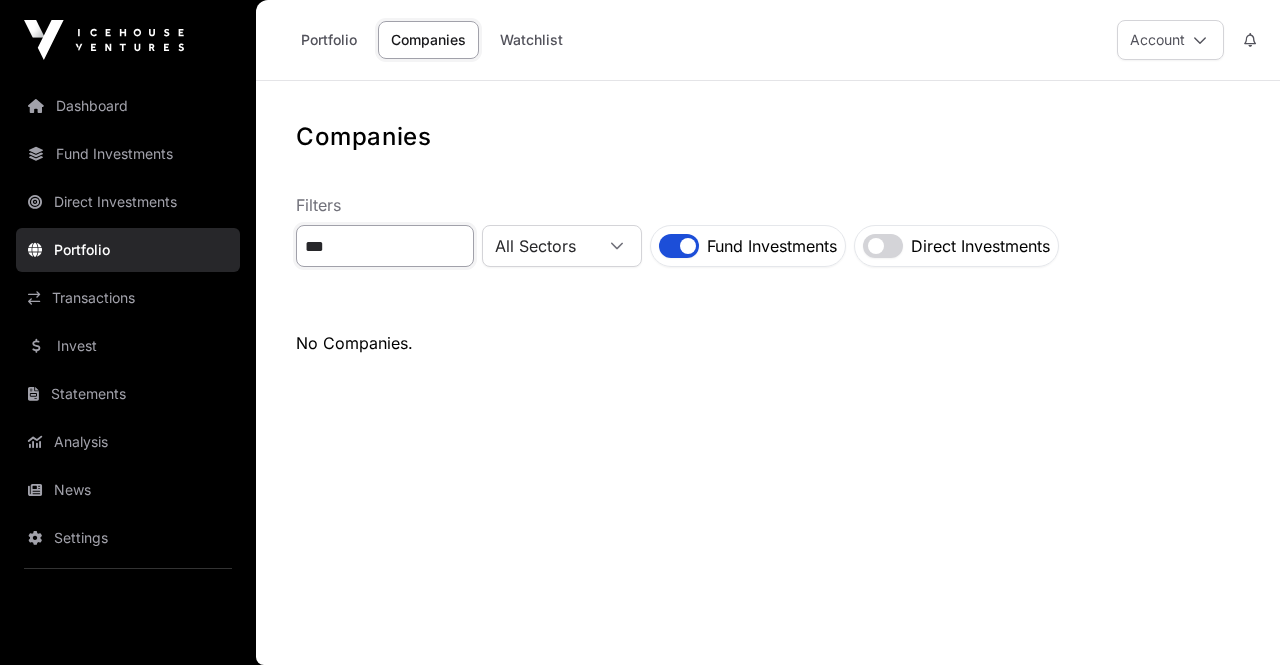 click on "***" 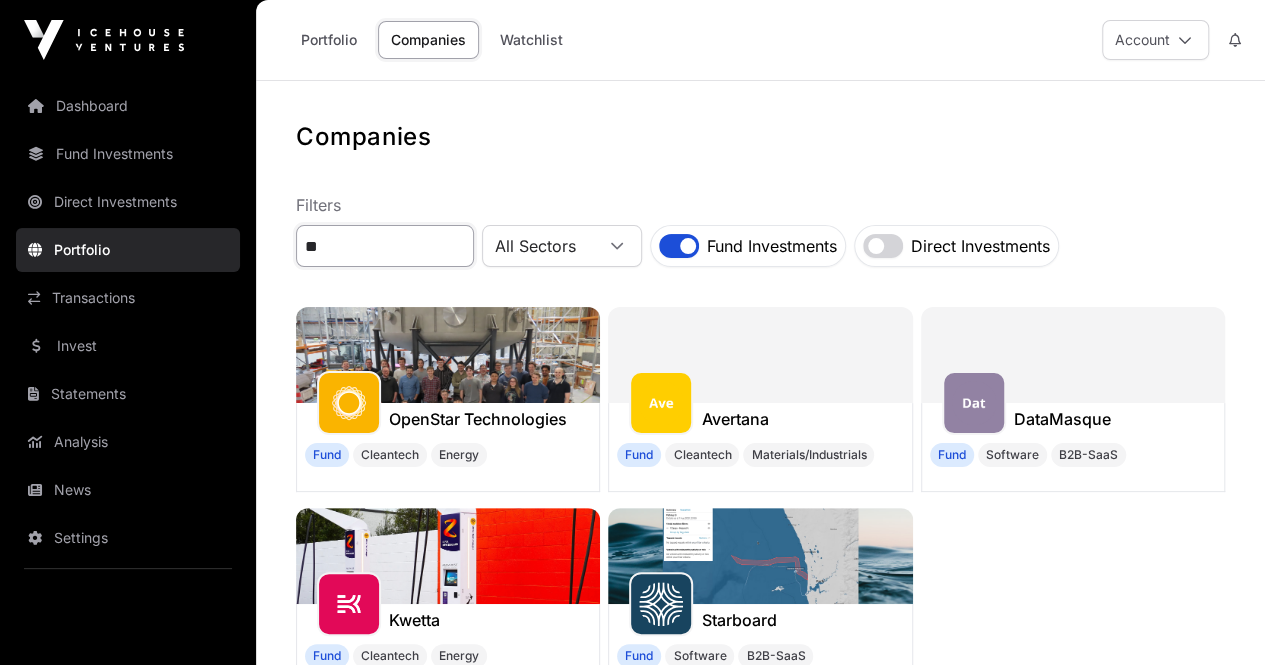 type on "*" 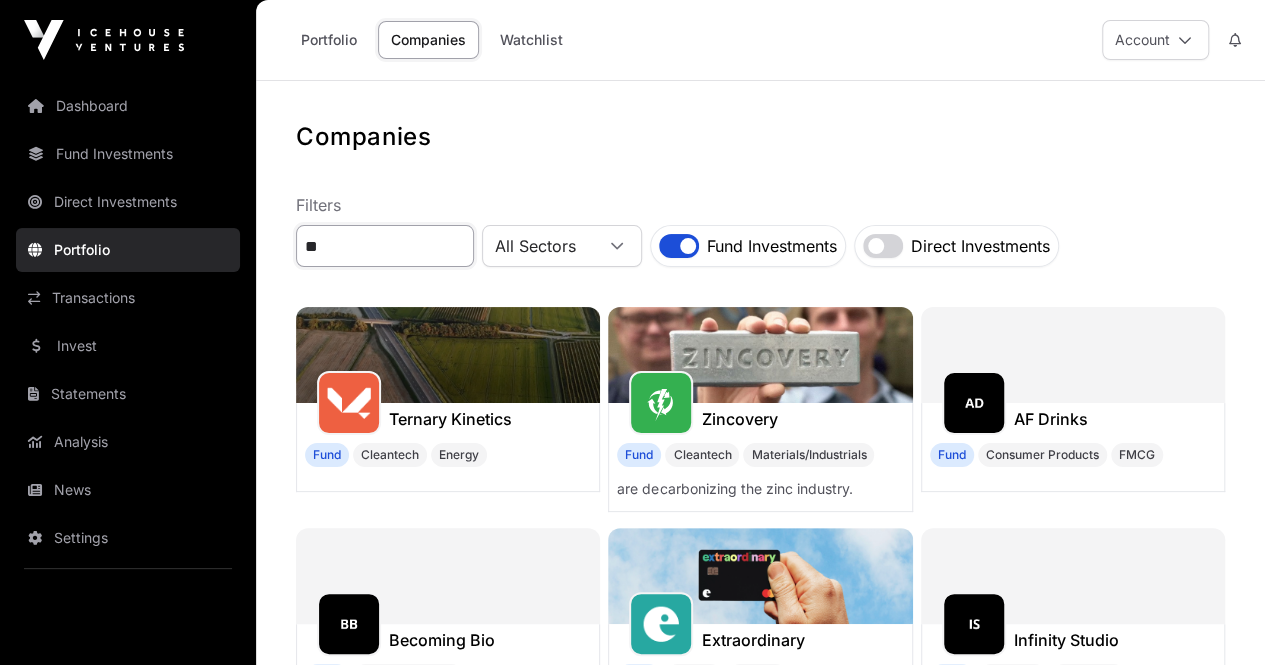 type on "*" 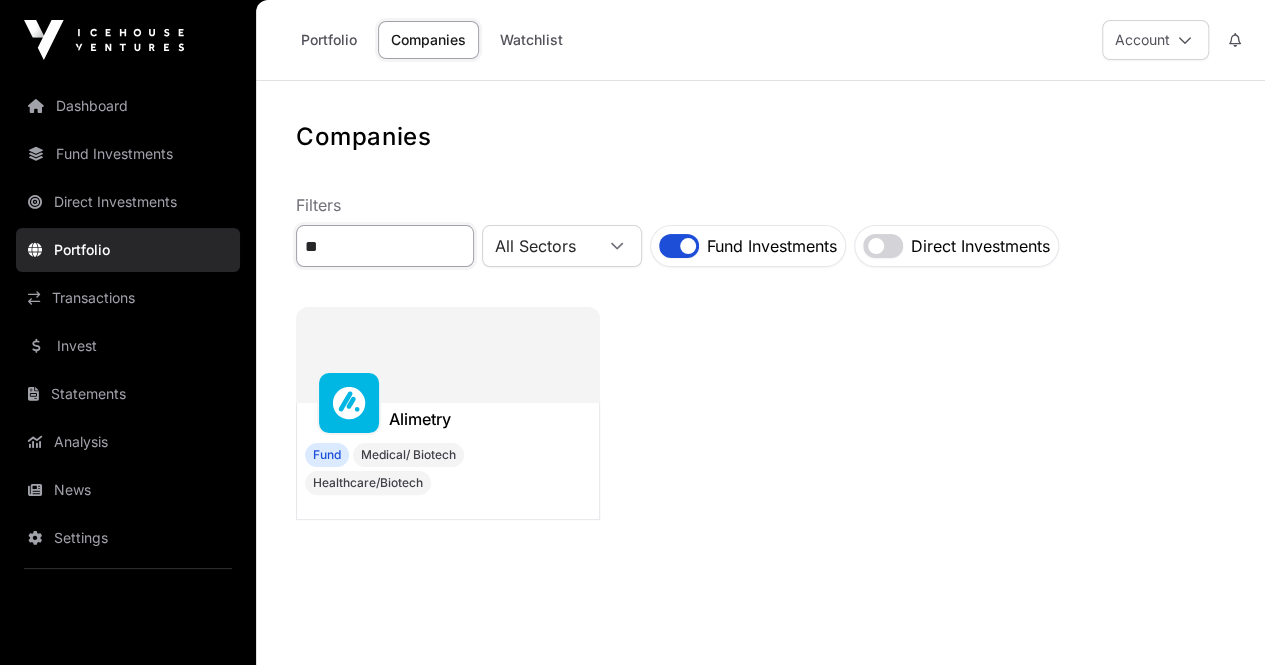 type on "*" 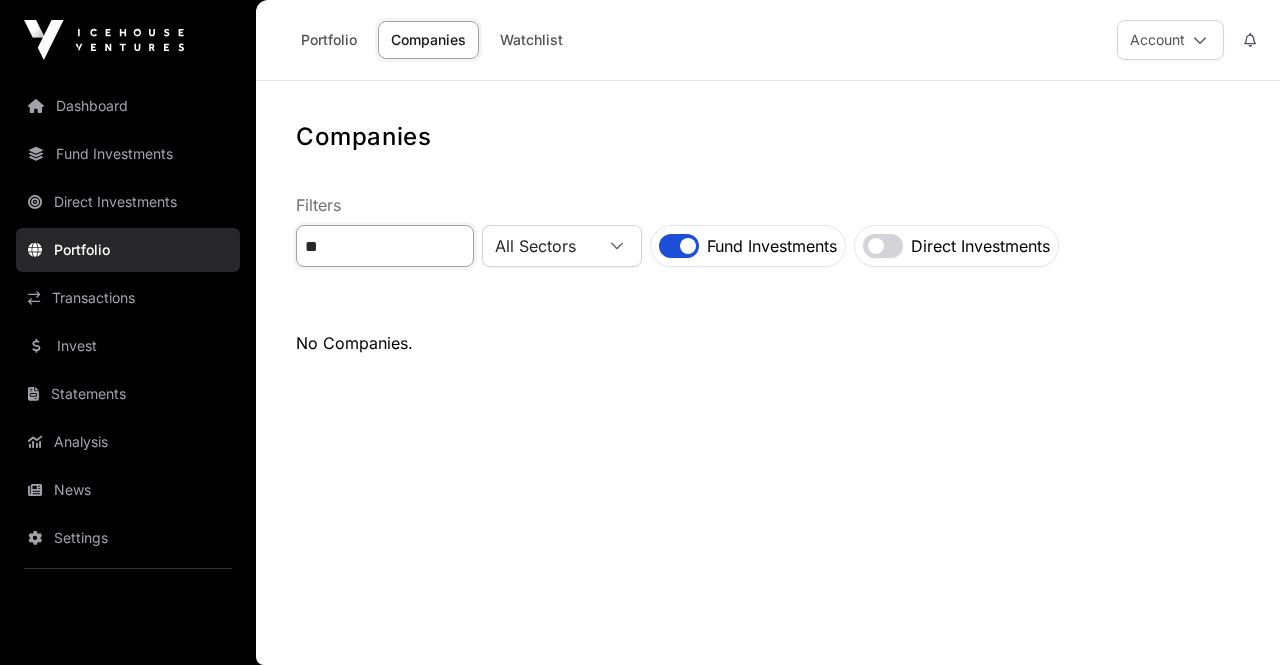 type on "*" 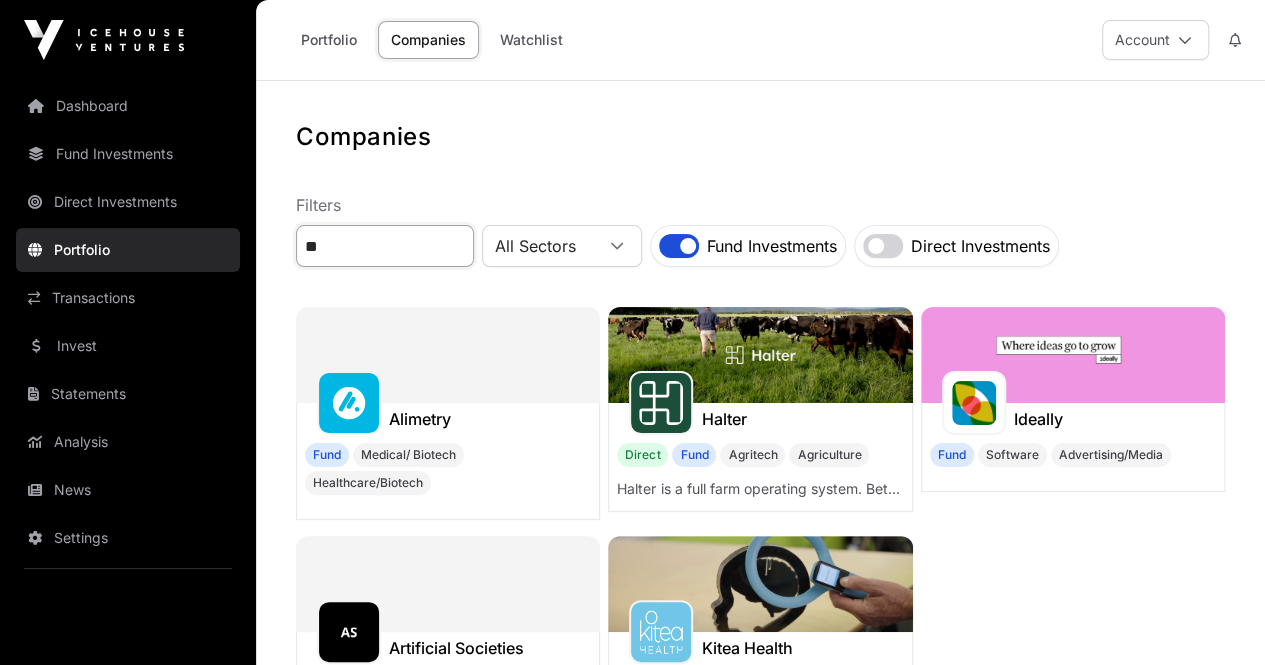 type on "*" 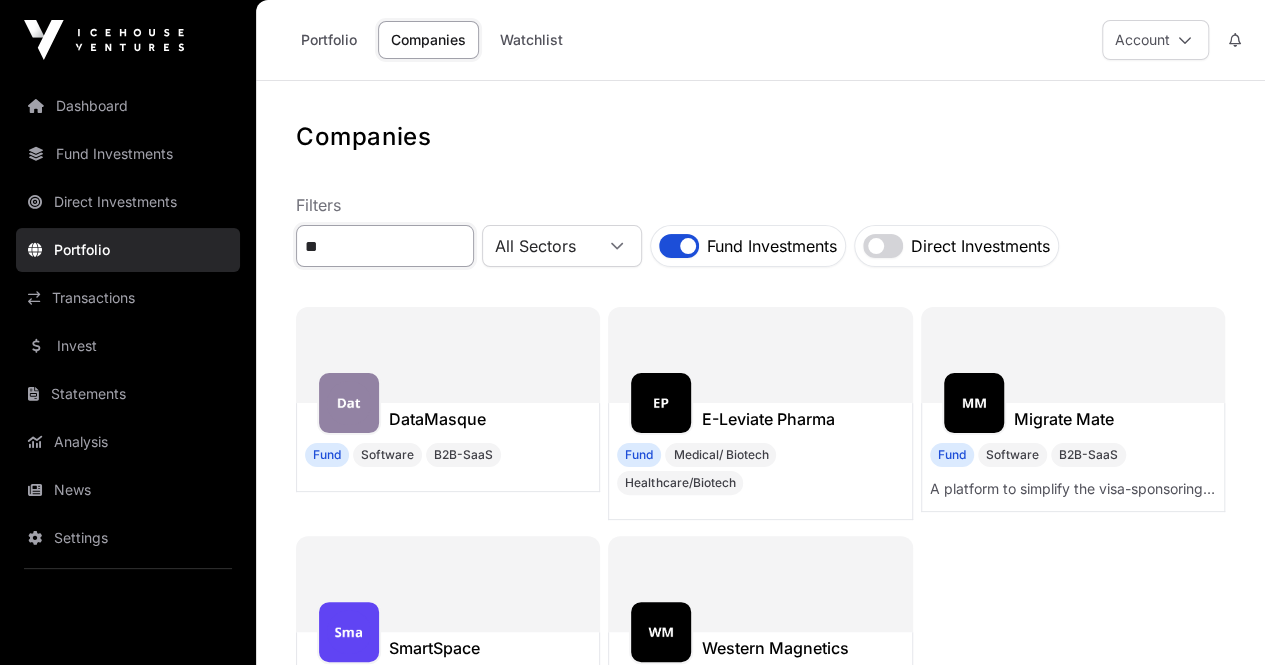 type on "*" 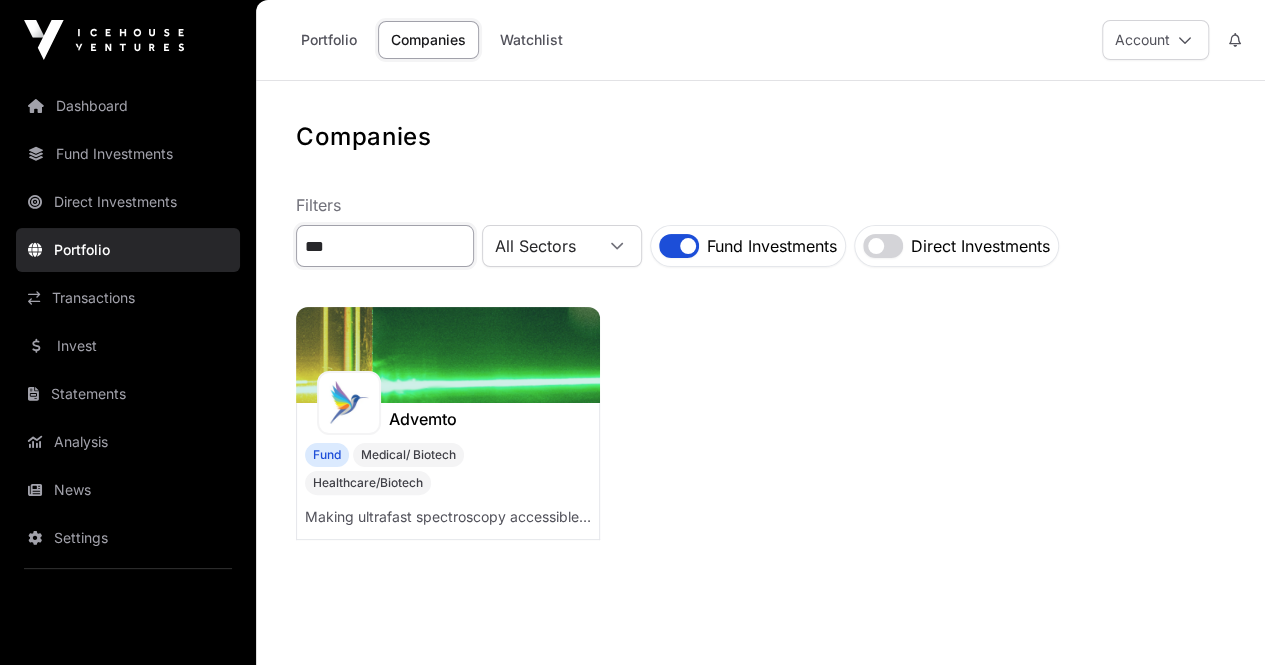 click on "***" 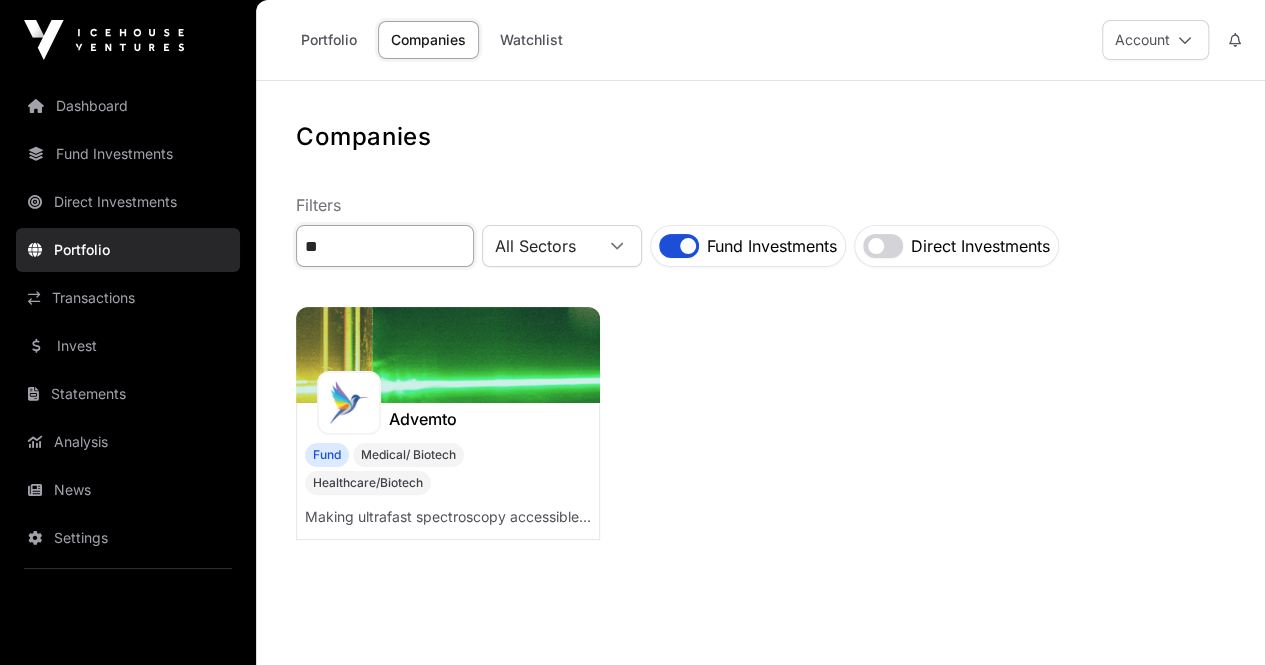 type on "*" 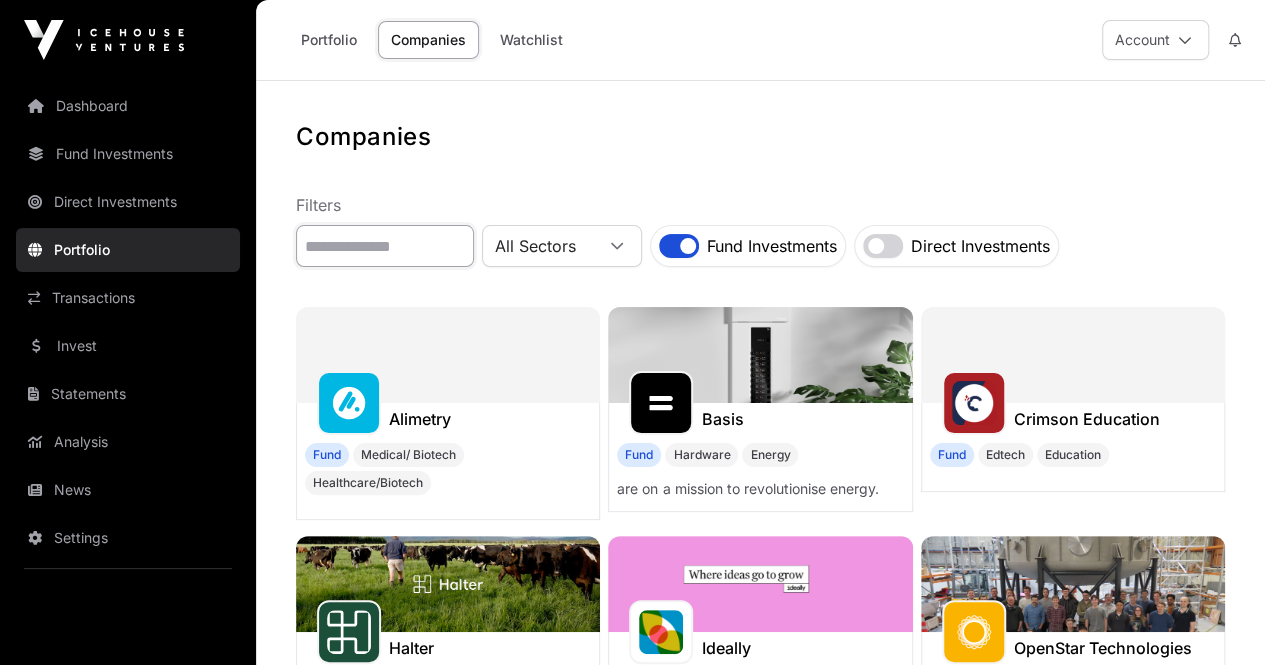 type on "*" 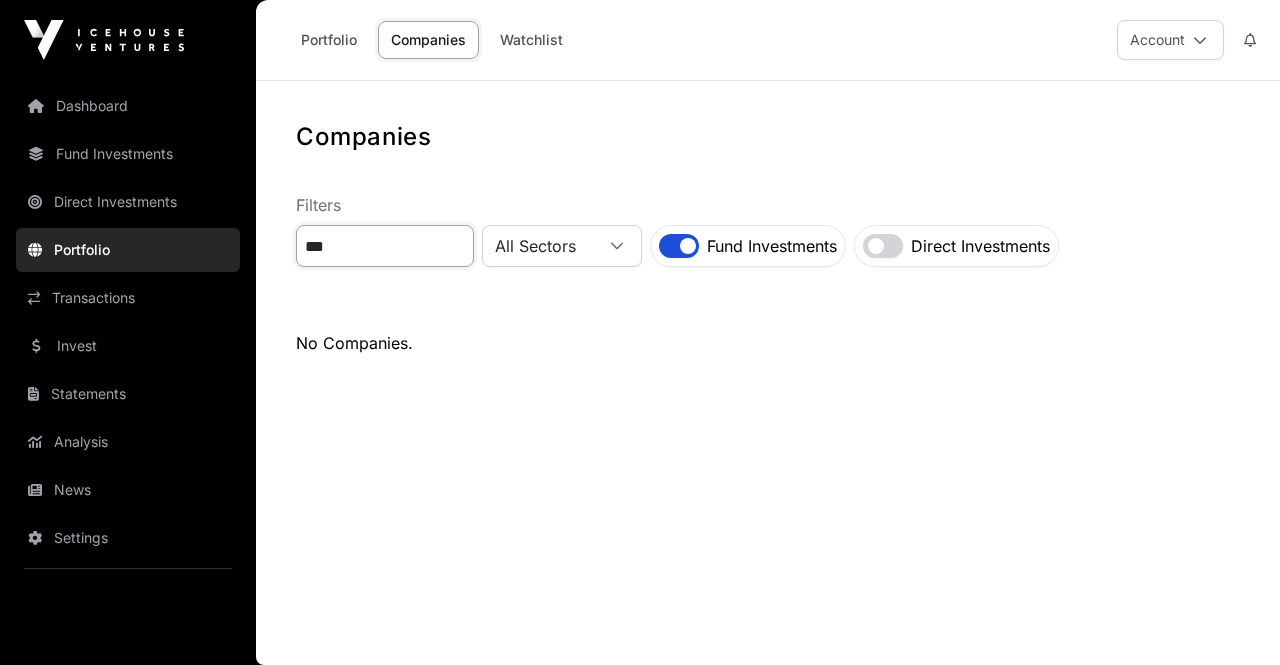 click on "***" 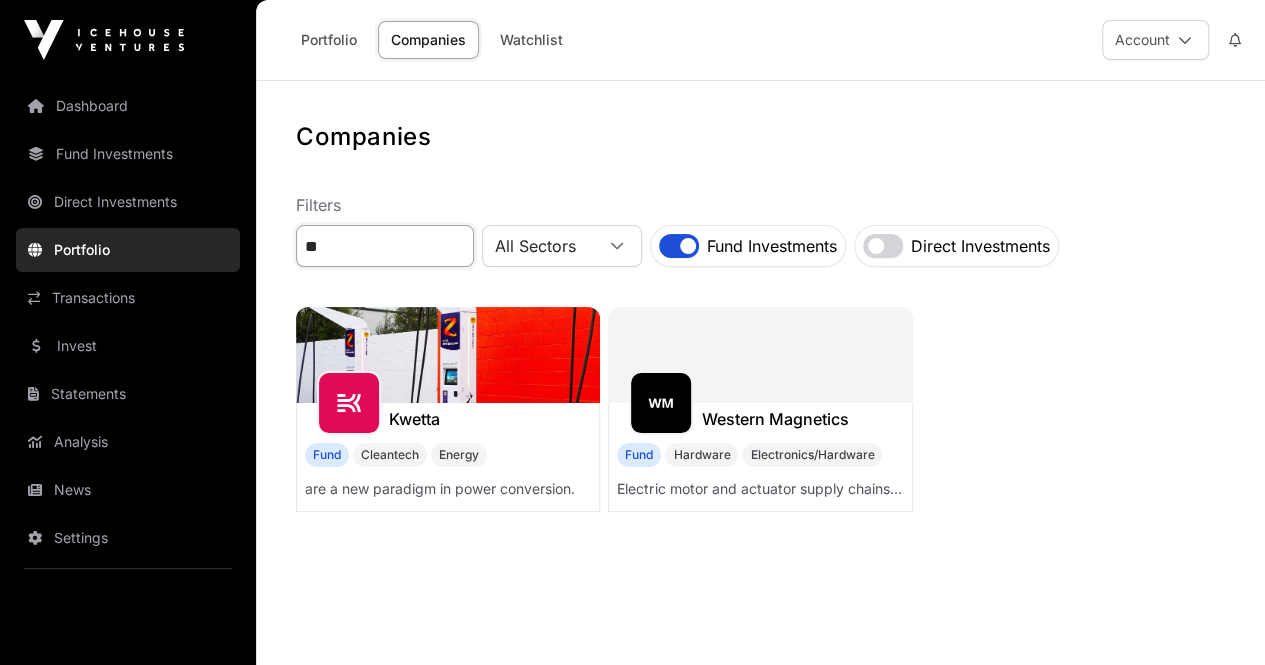 type on "*" 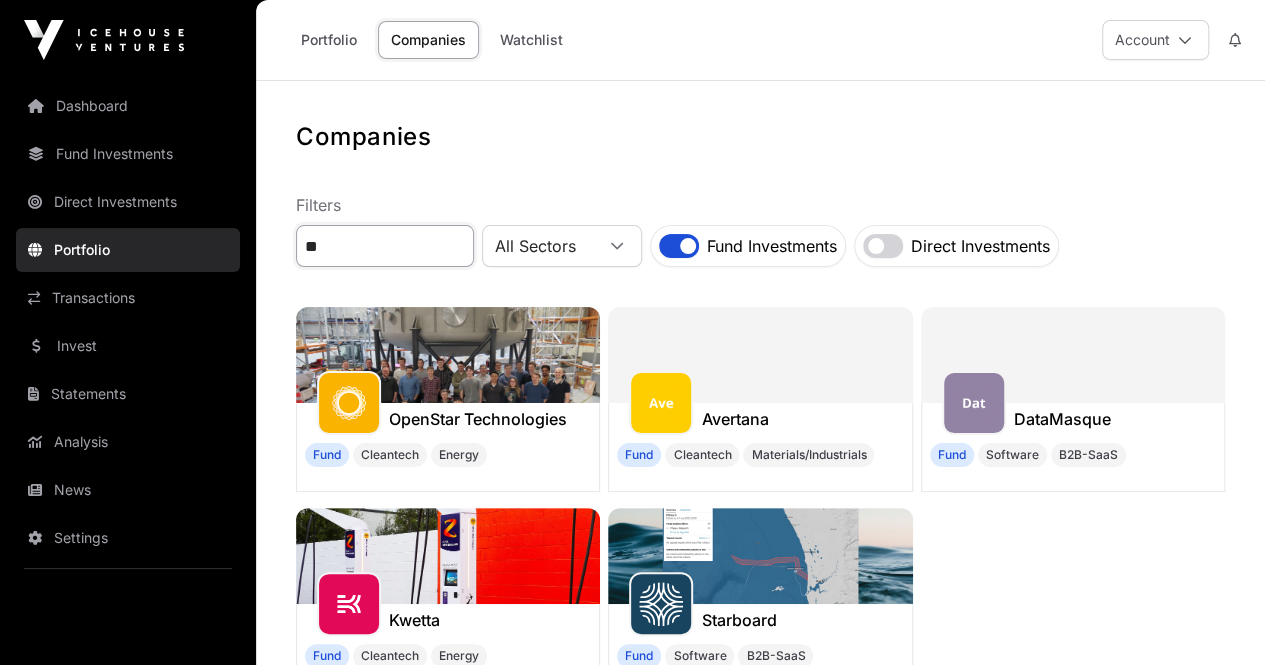 type on "*" 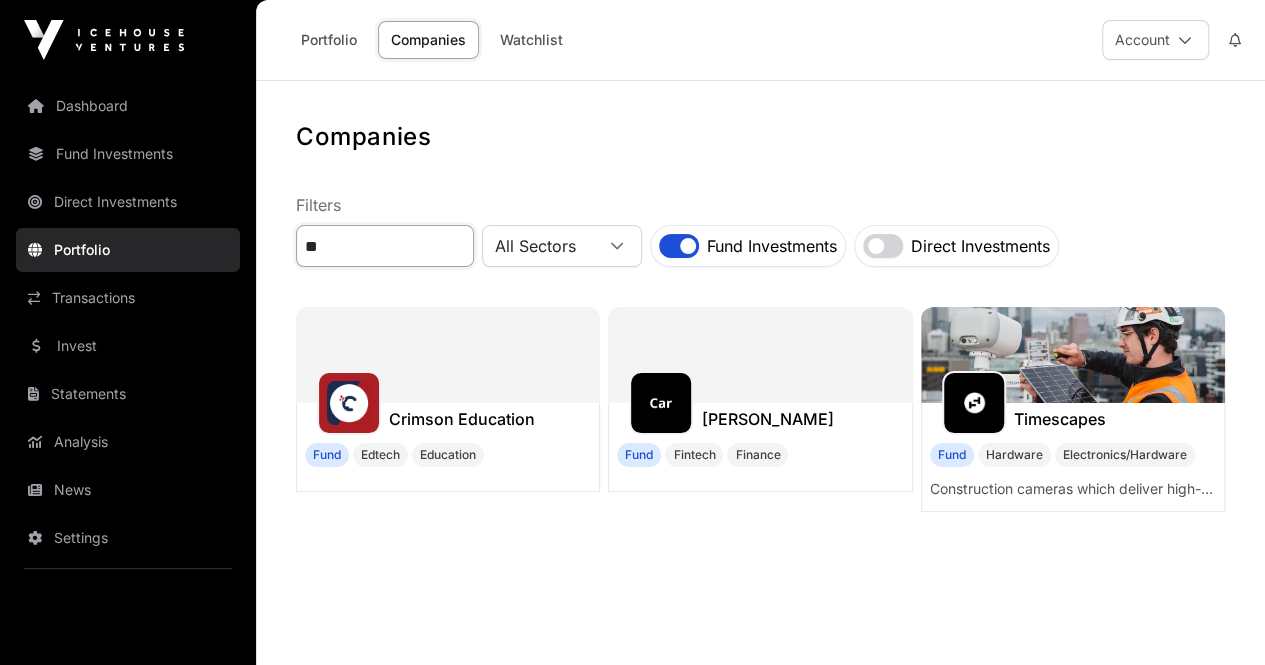 type on "*" 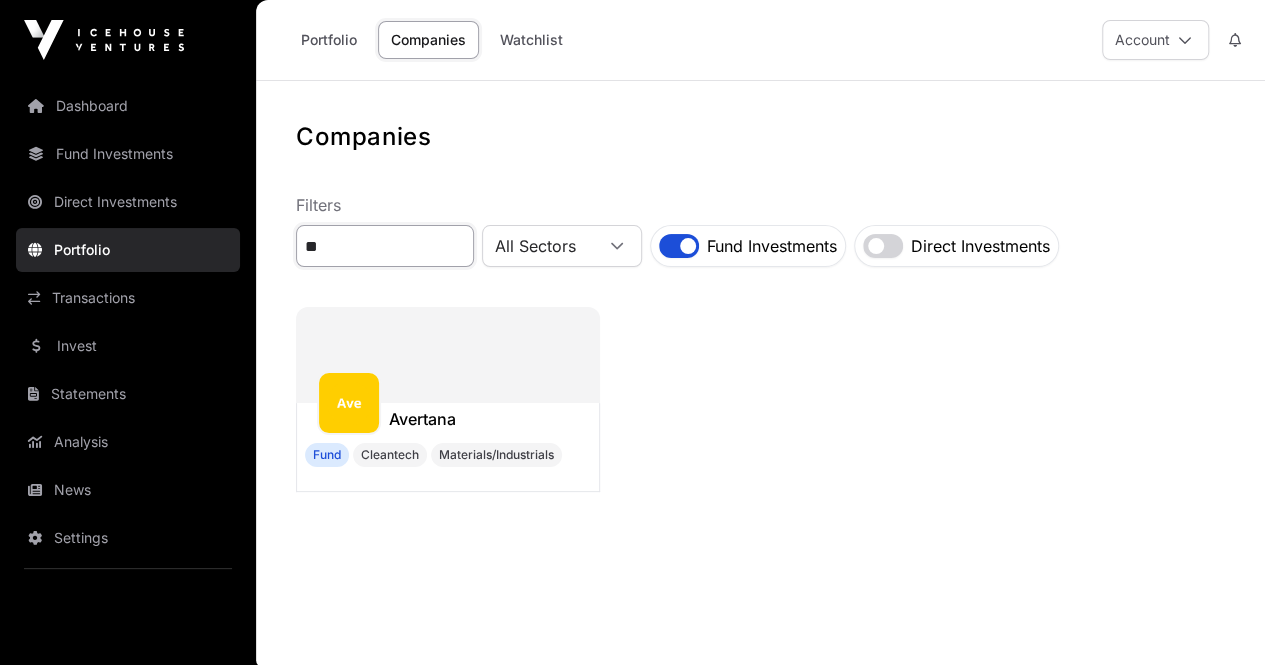 type on "*" 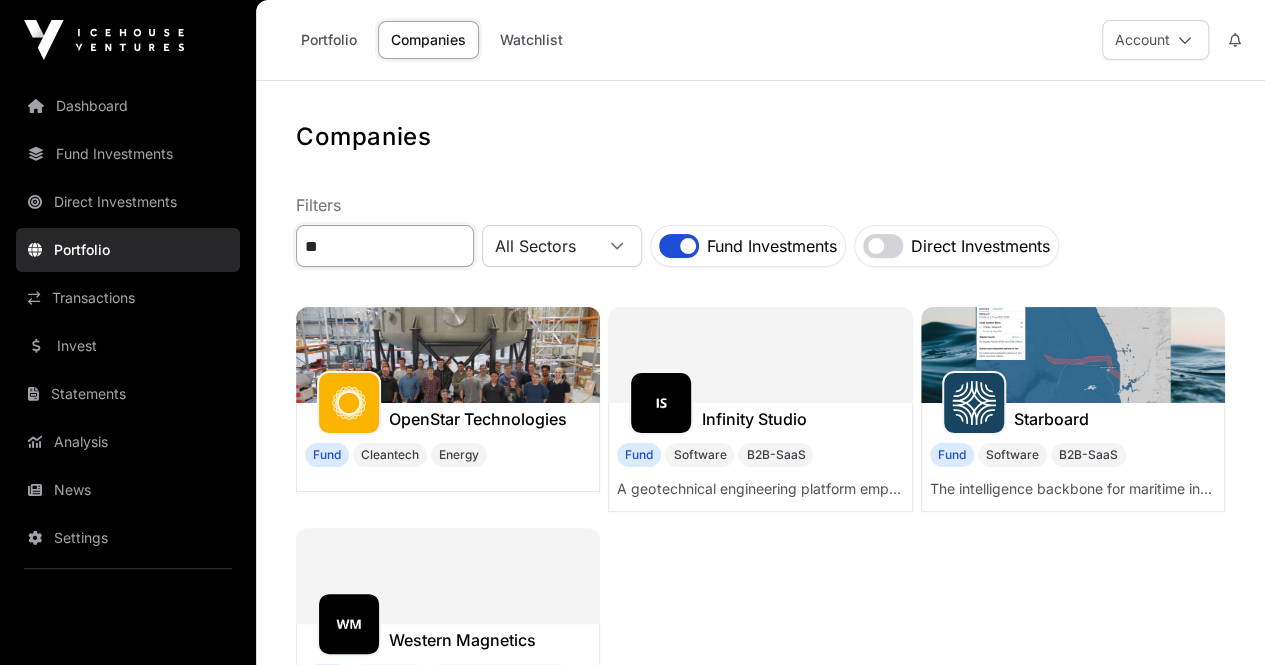 click on "**" 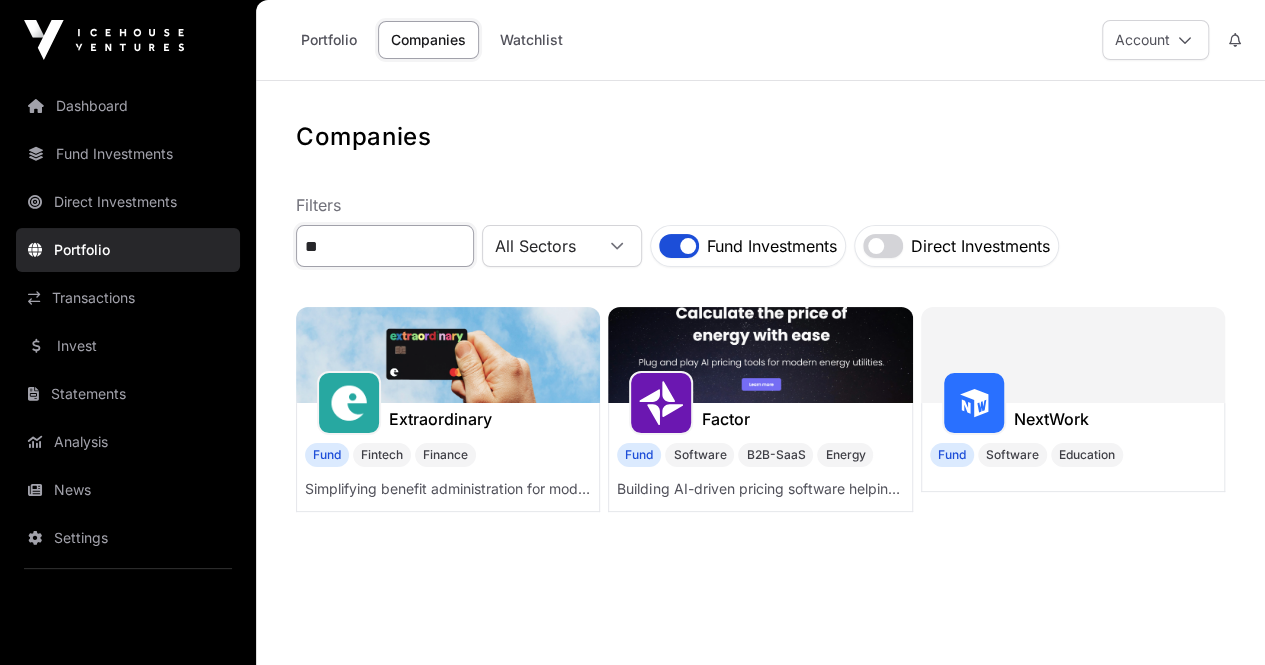 type on "*" 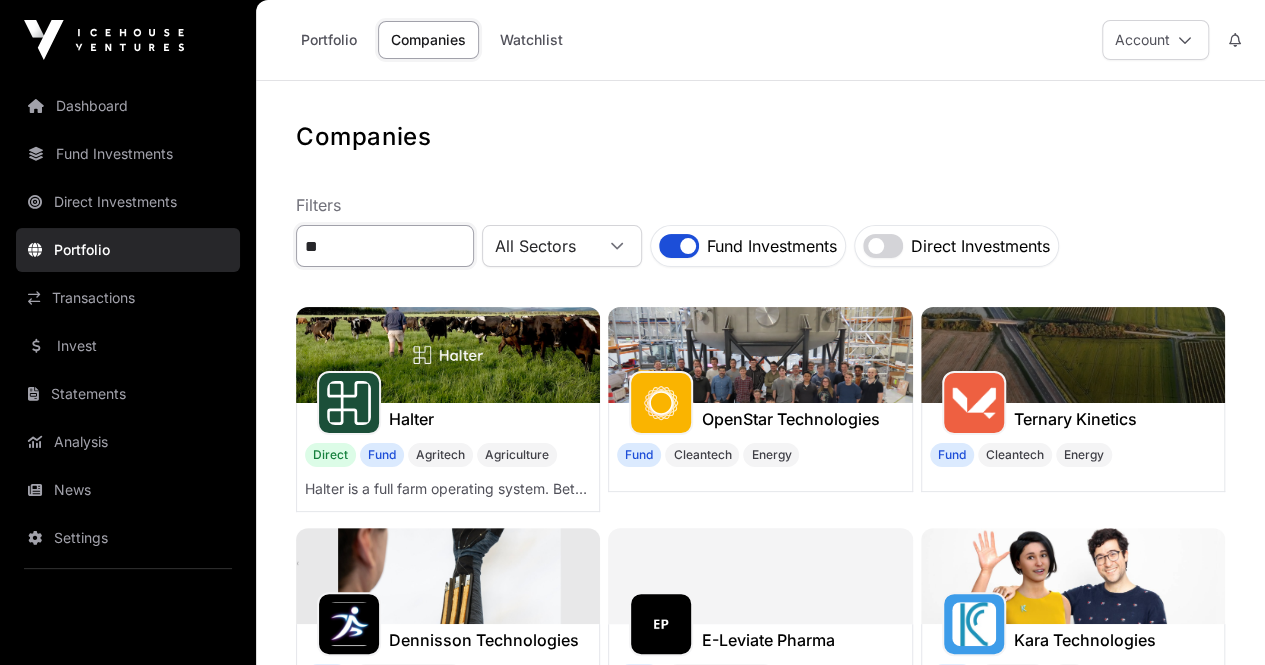 type on "*" 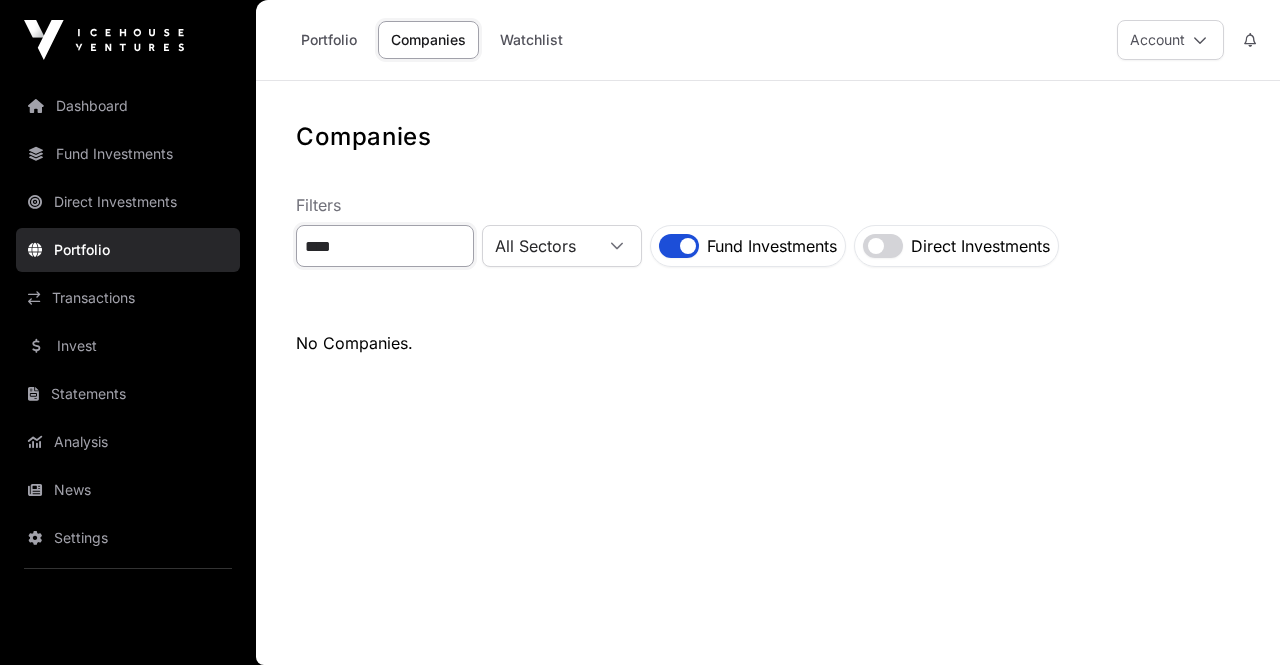 click on "****" 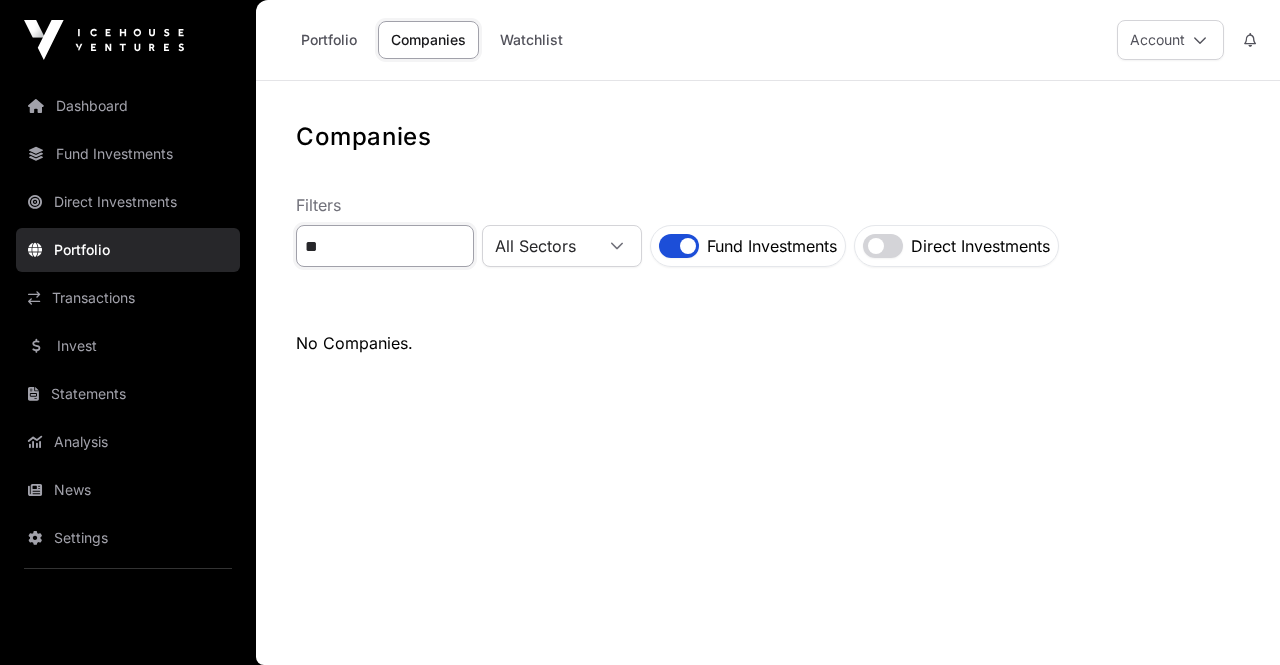 type on "*" 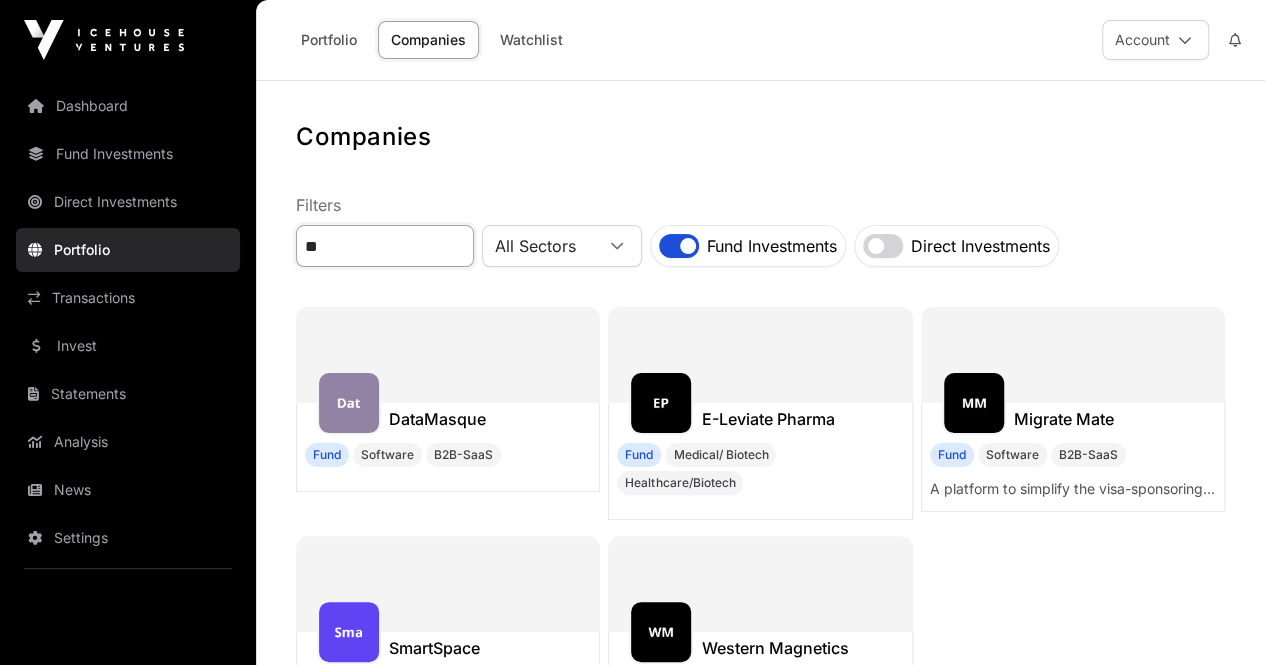 type on "*" 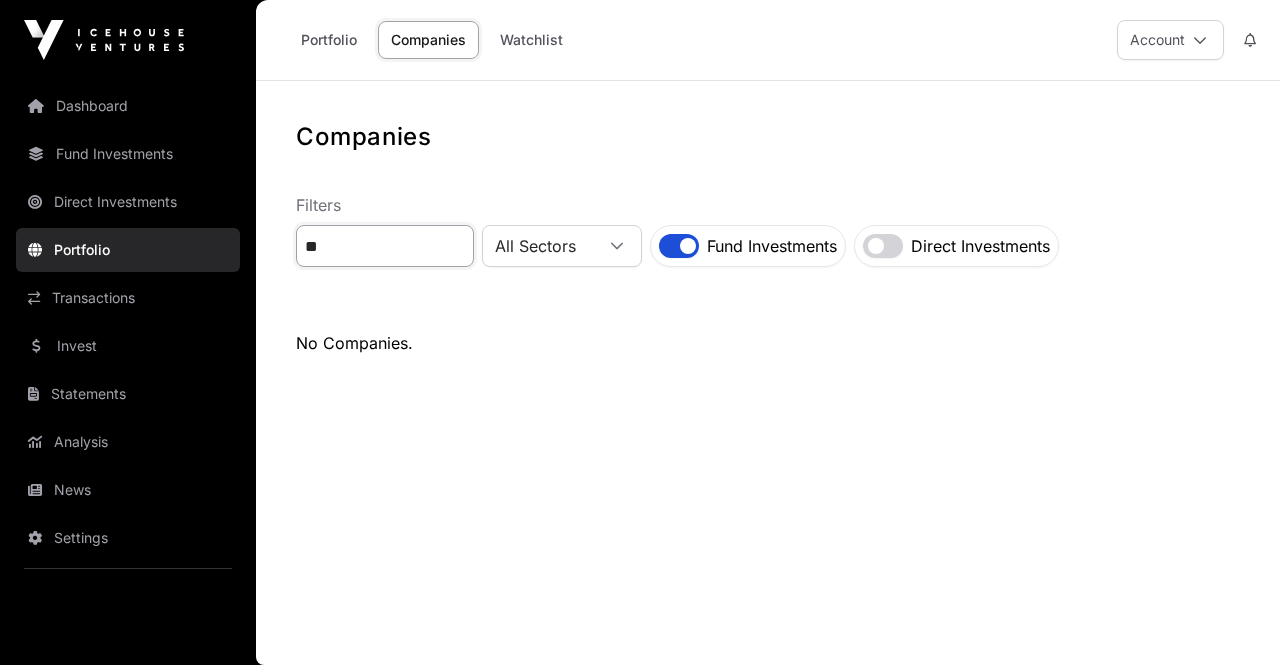 type on "*" 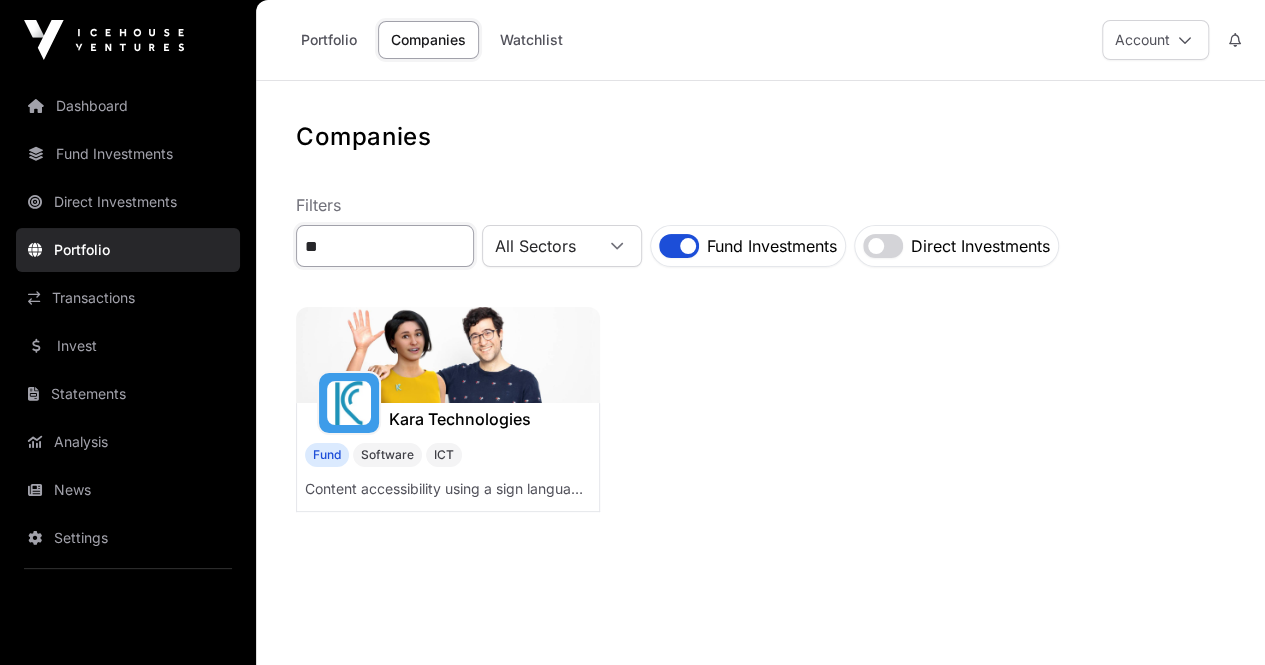 type on "*" 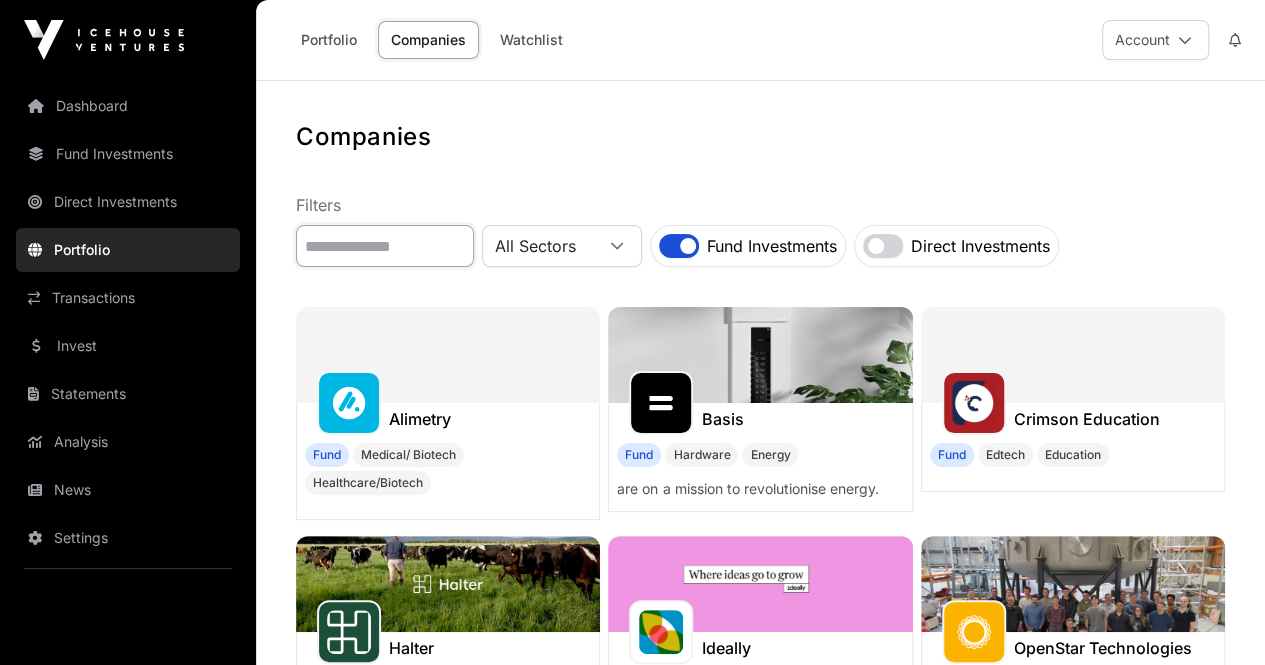 click 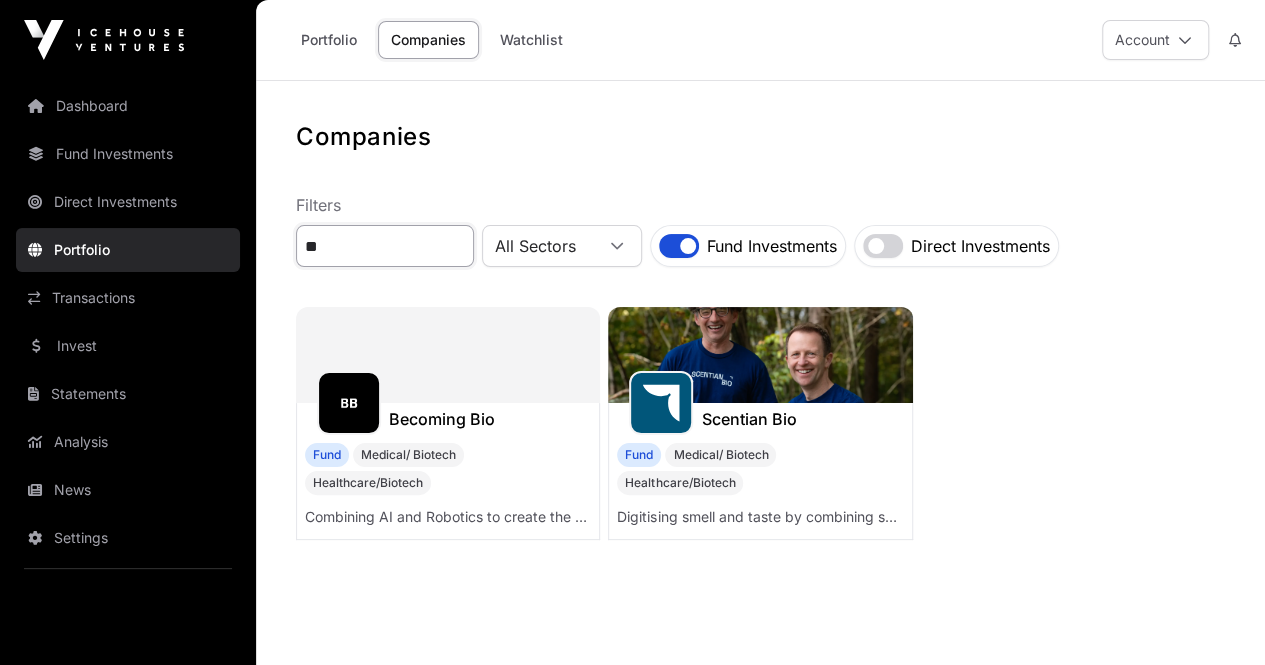 type on "*" 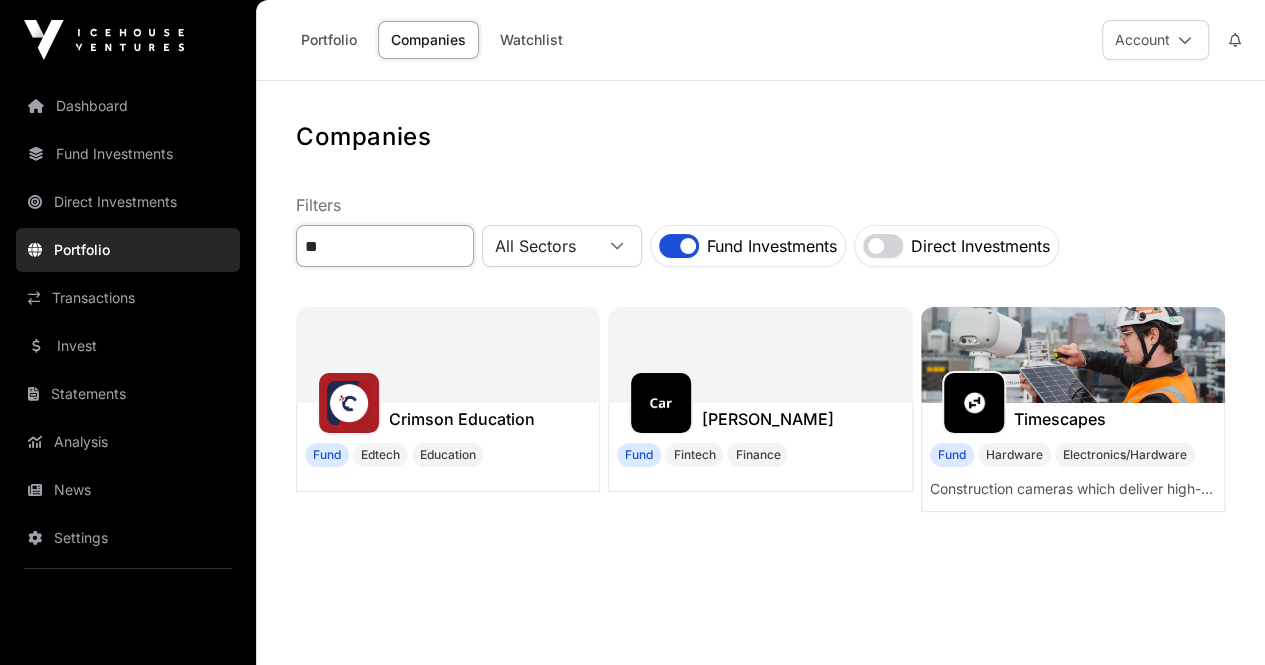 type on "*" 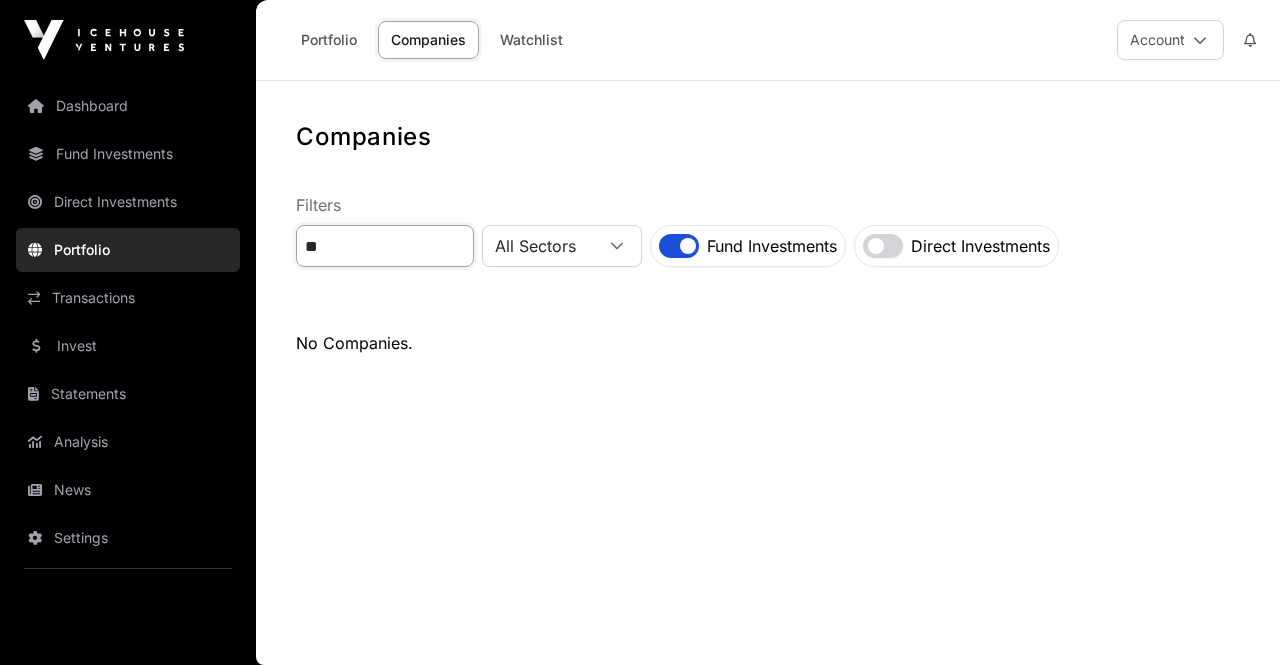 click on "**" 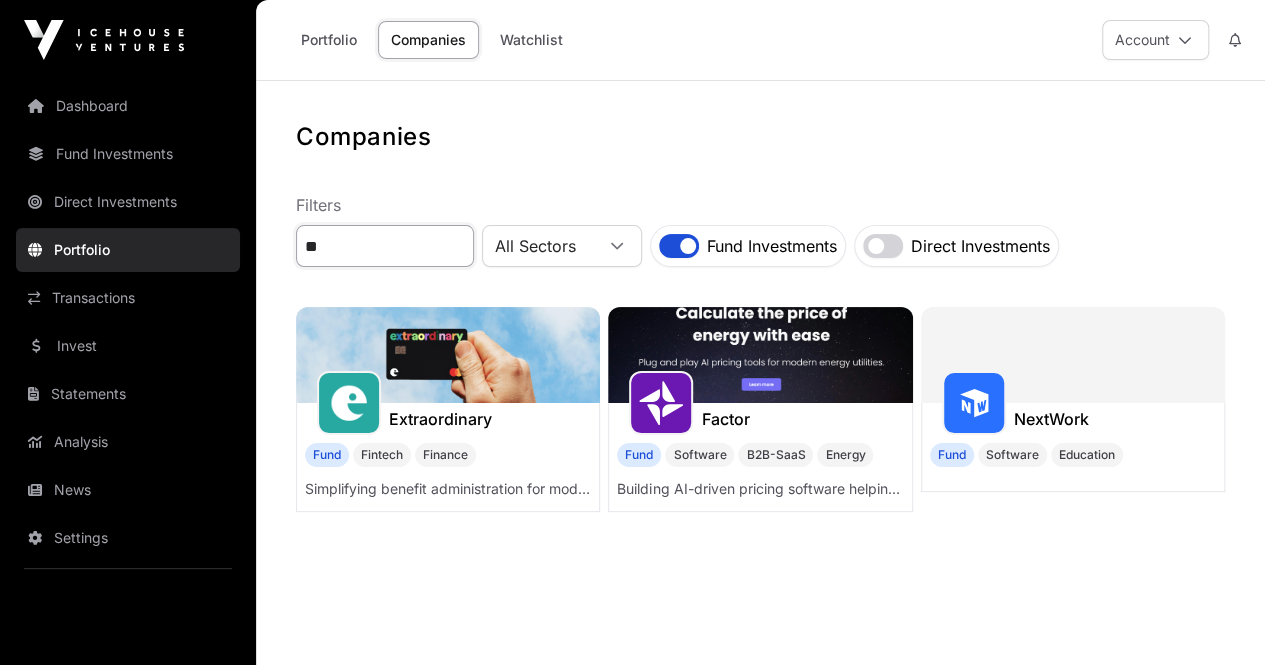 type on "*" 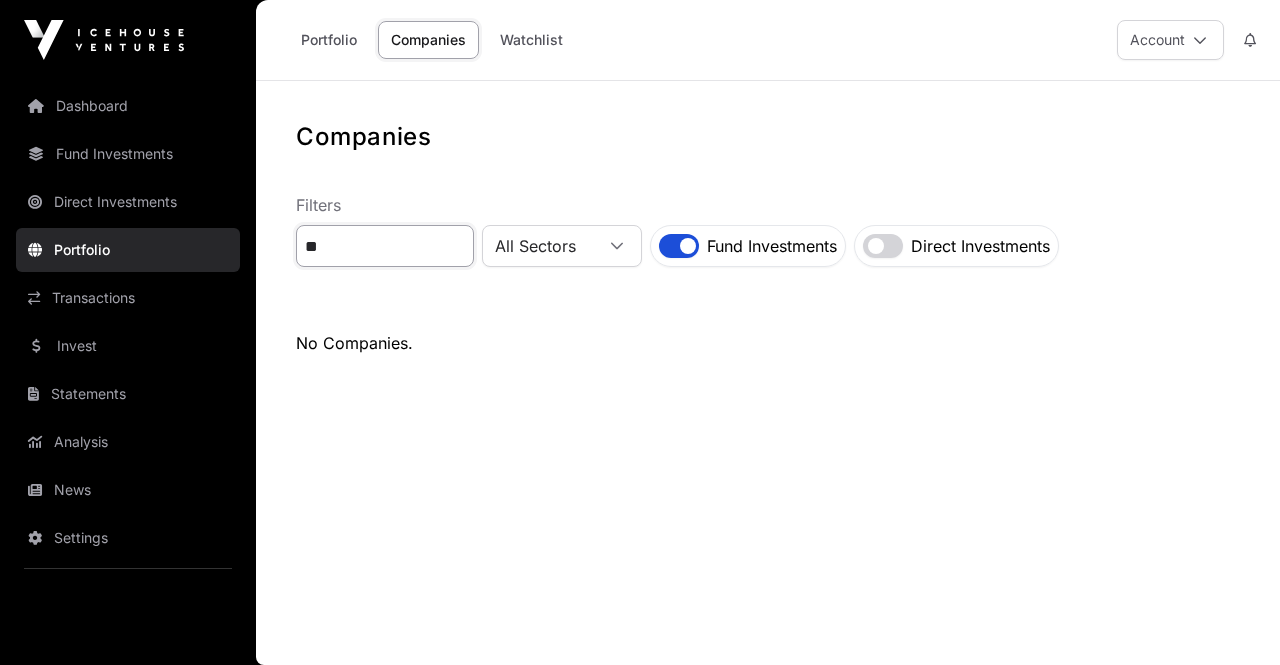 type on "*" 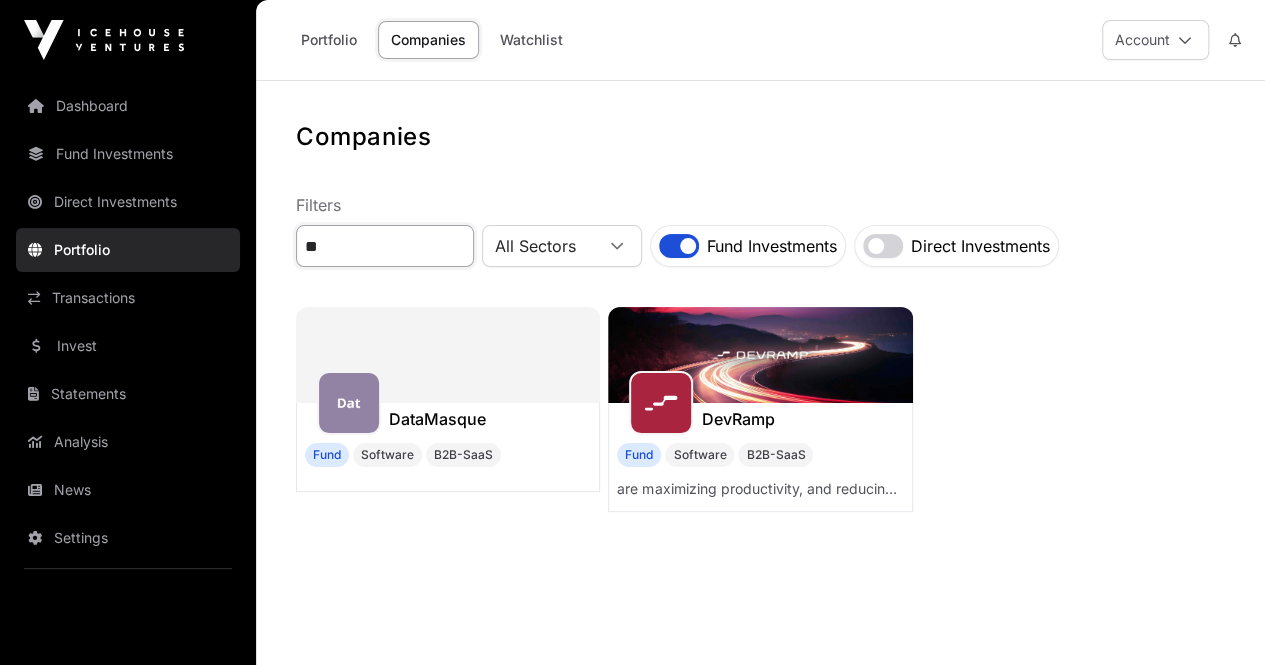 type on "*" 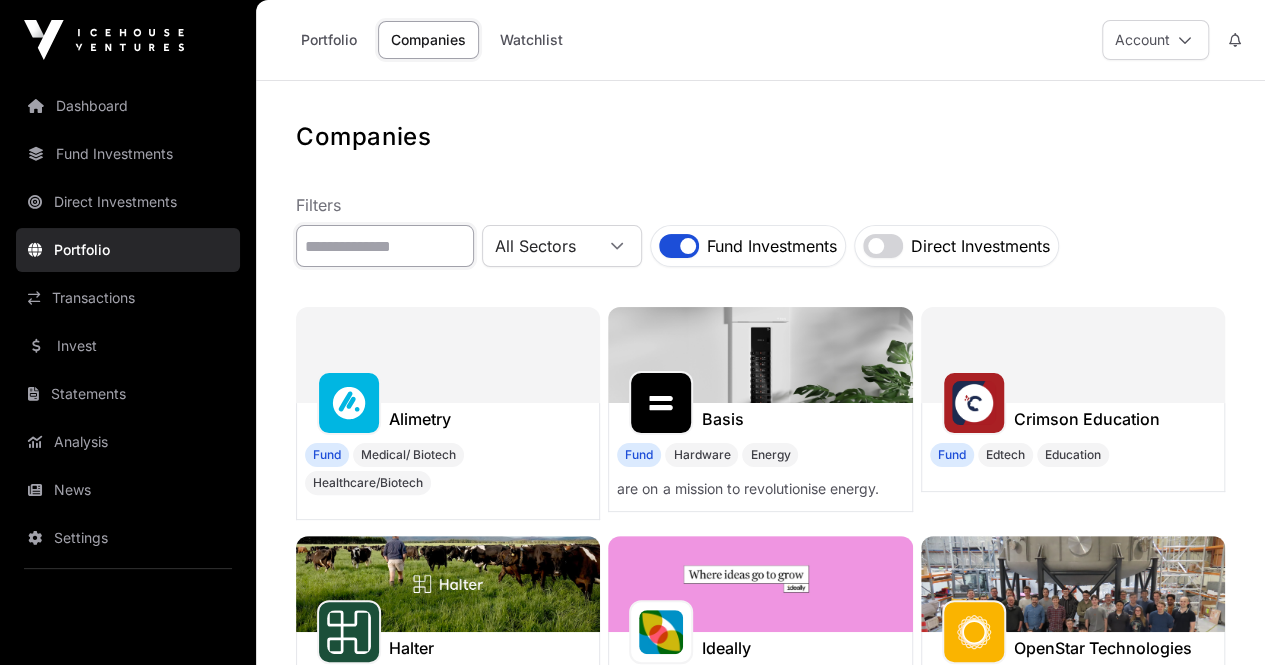 click 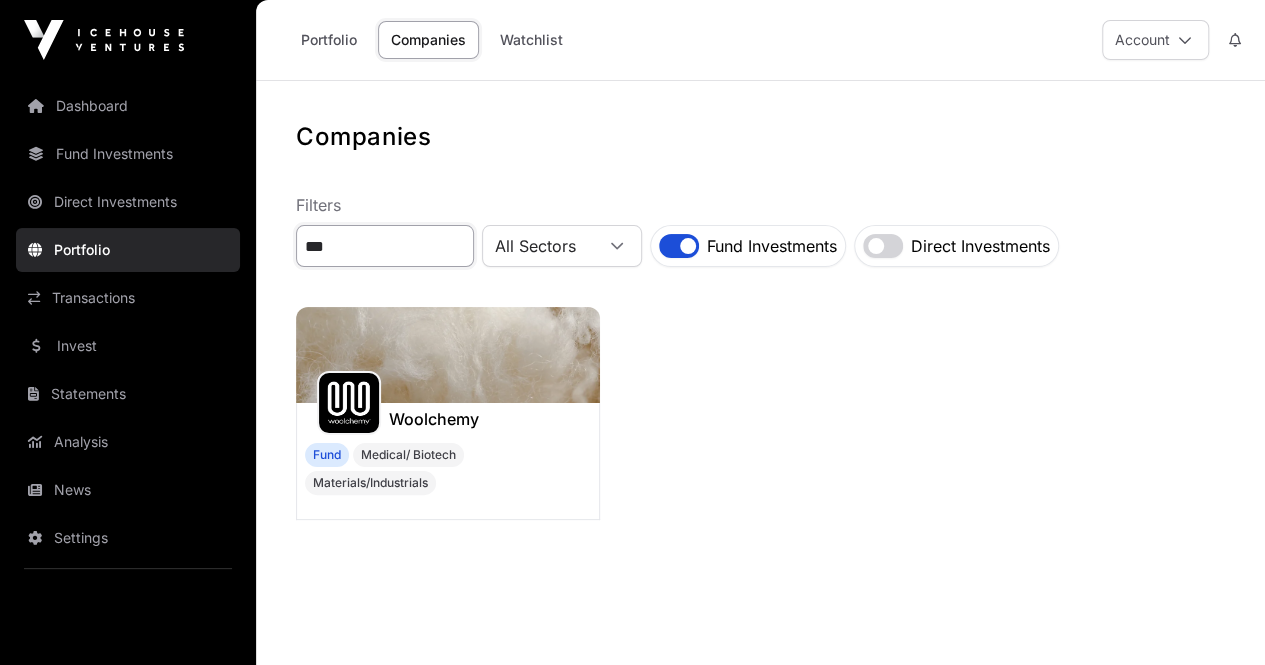 type on "***" 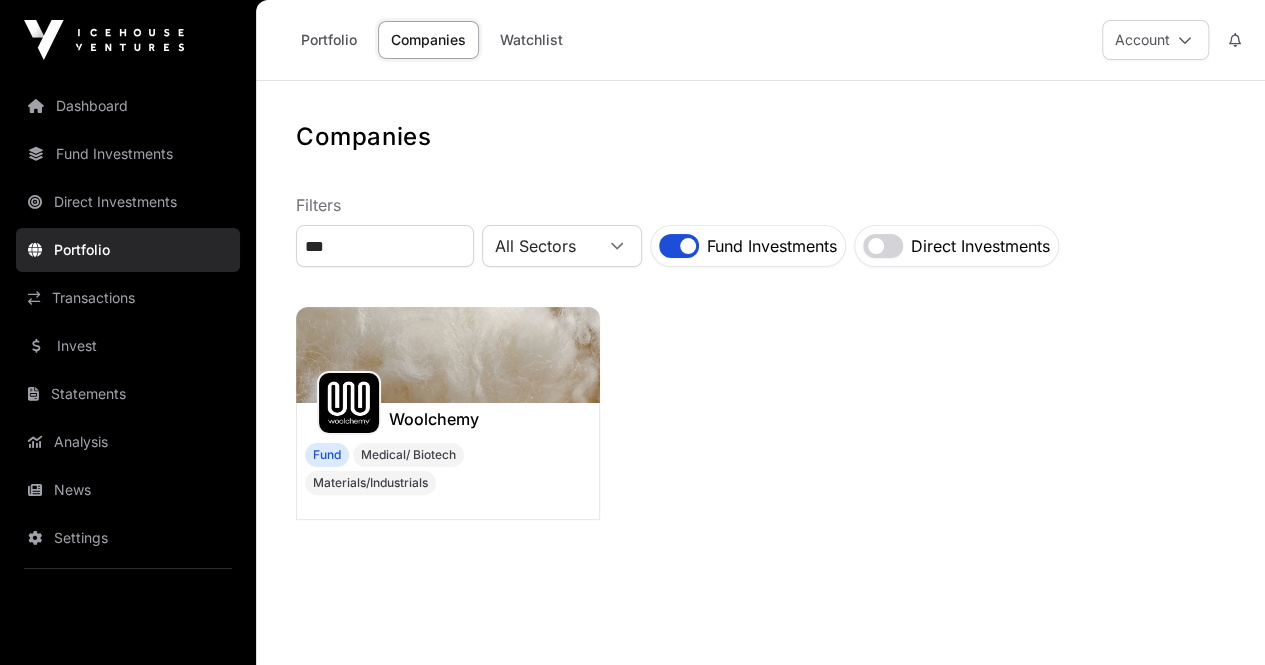click 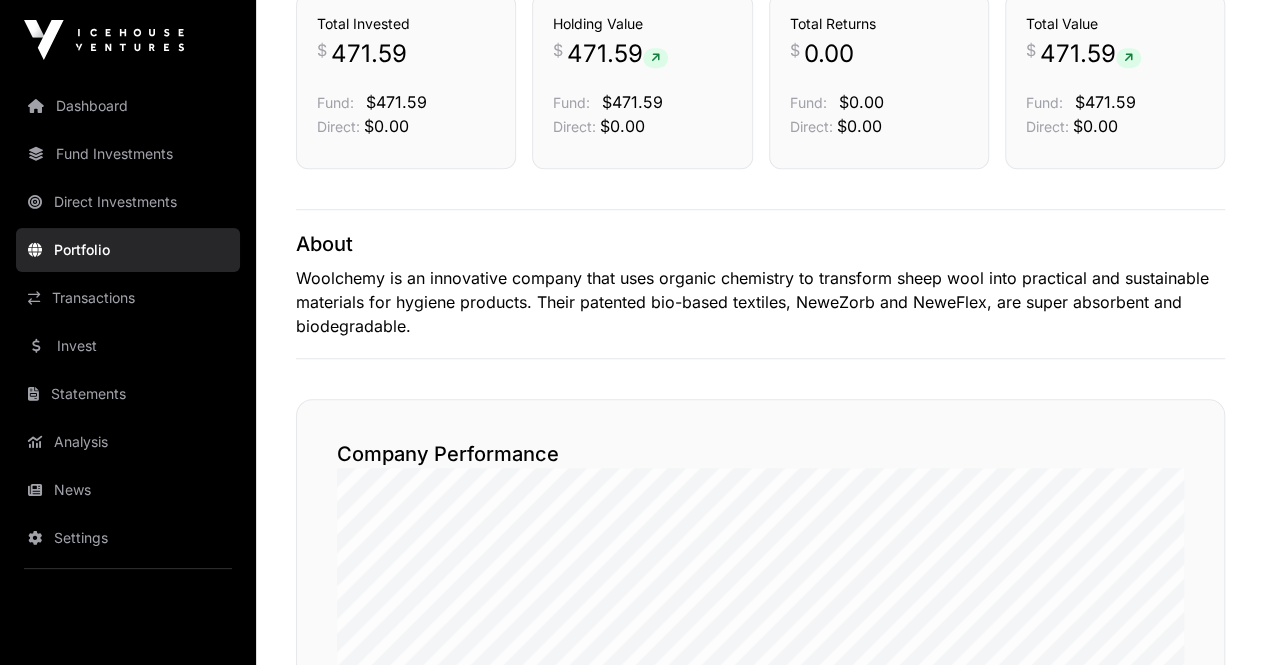 scroll, scrollTop: 383, scrollLeft: 0, axis: vertical 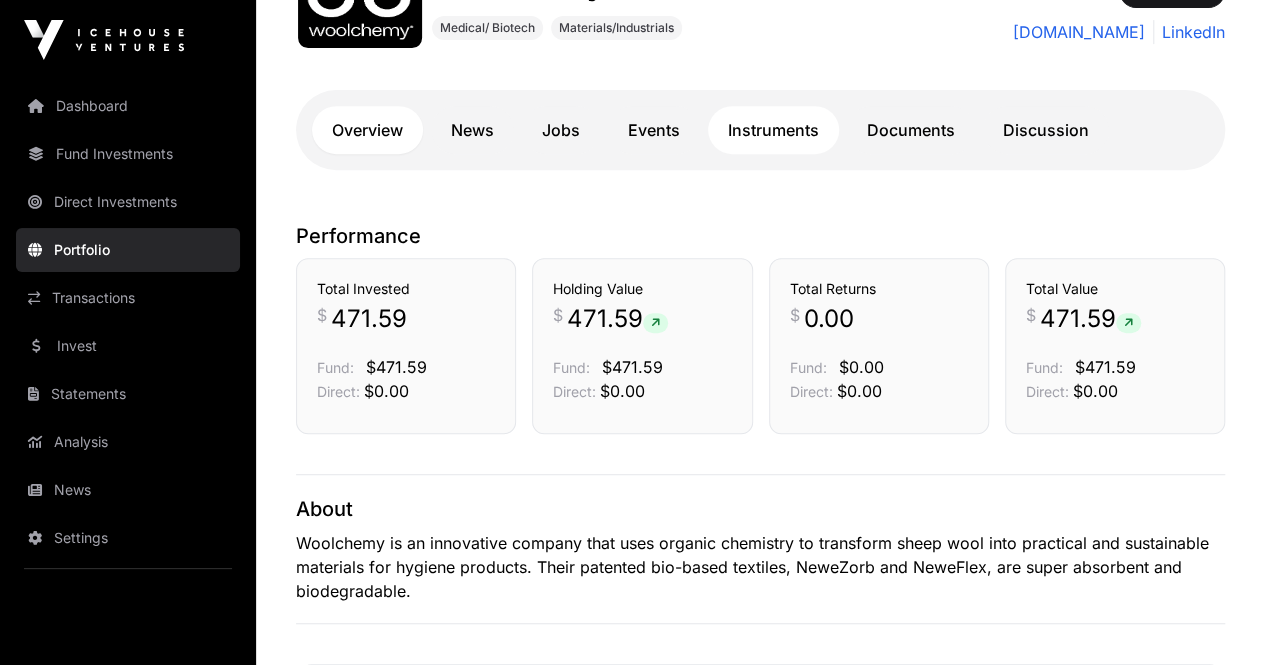 click on "Instruments" 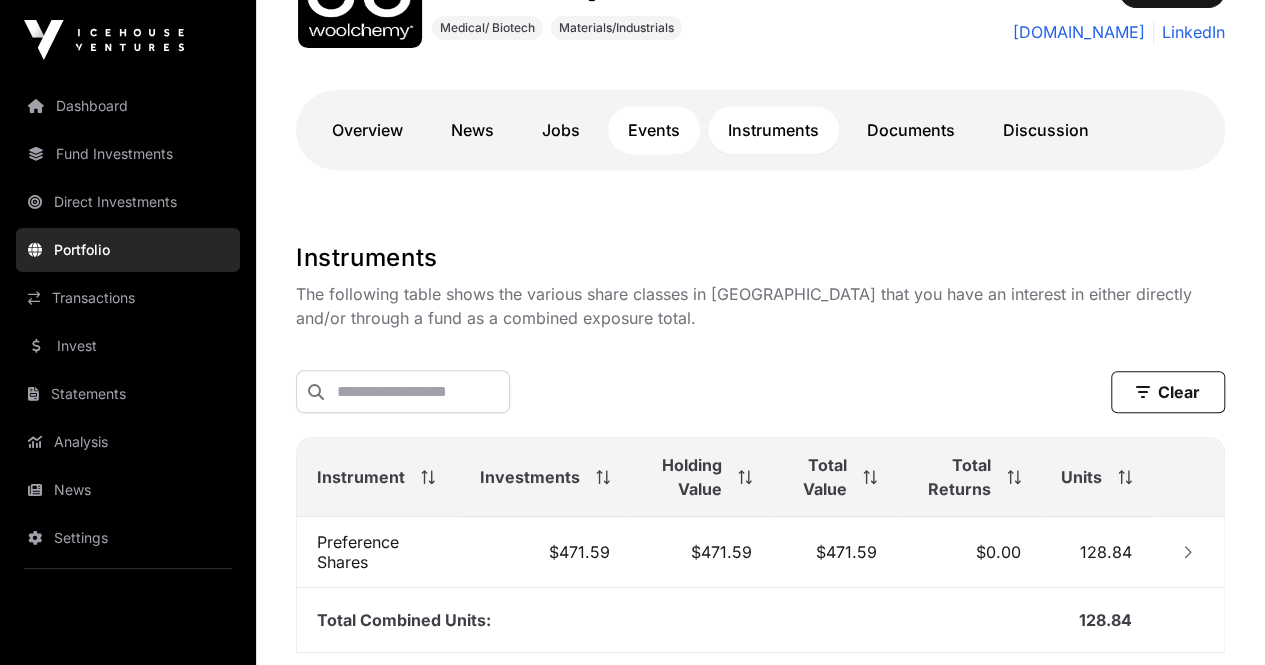 click on "Events" 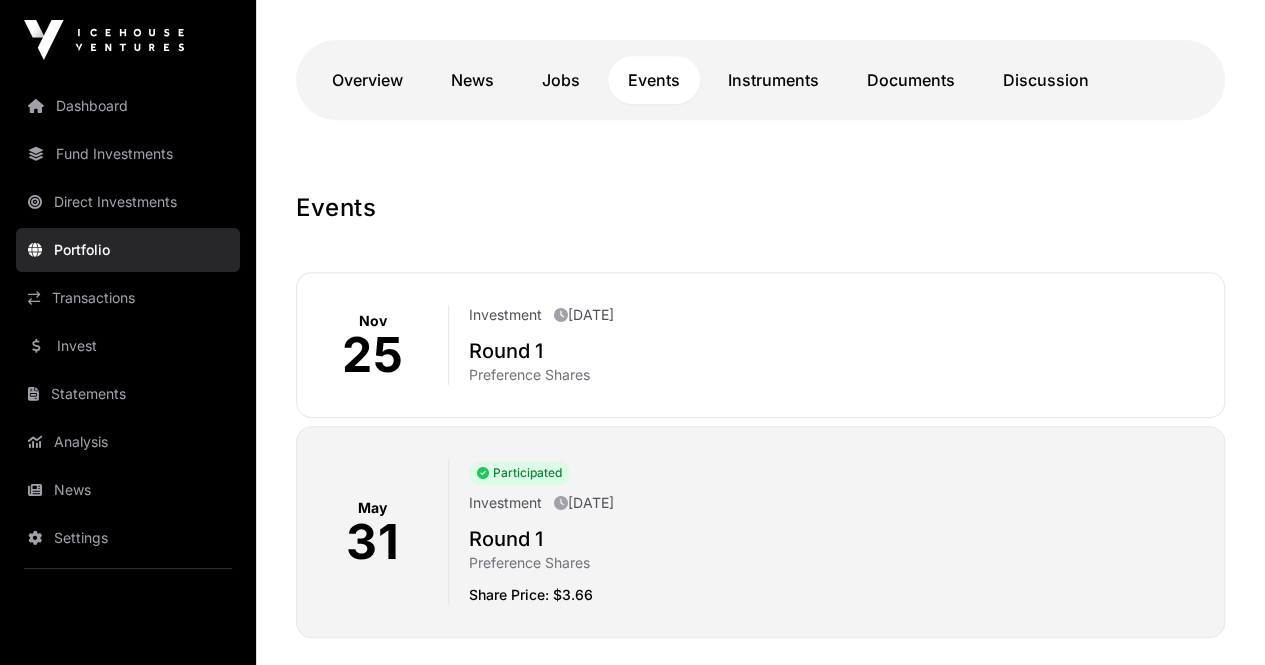 scroll, scrollTop: 420, scrollLeft: 0, axis: vertical 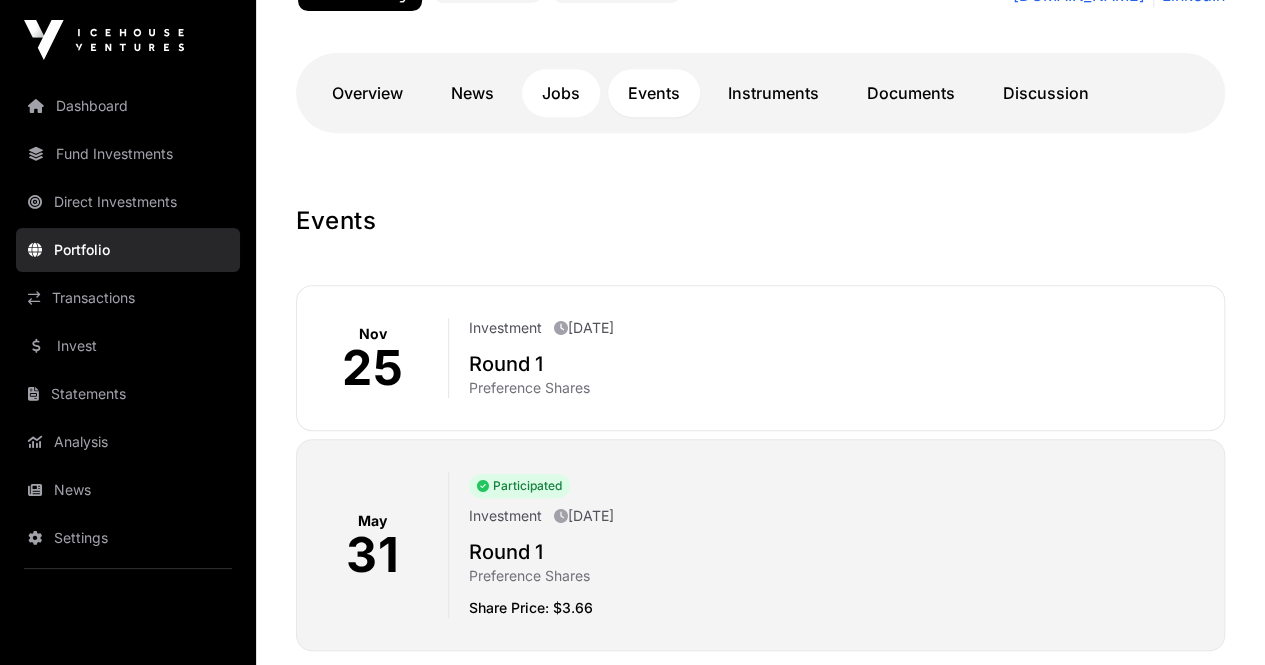 click on "Jobs" 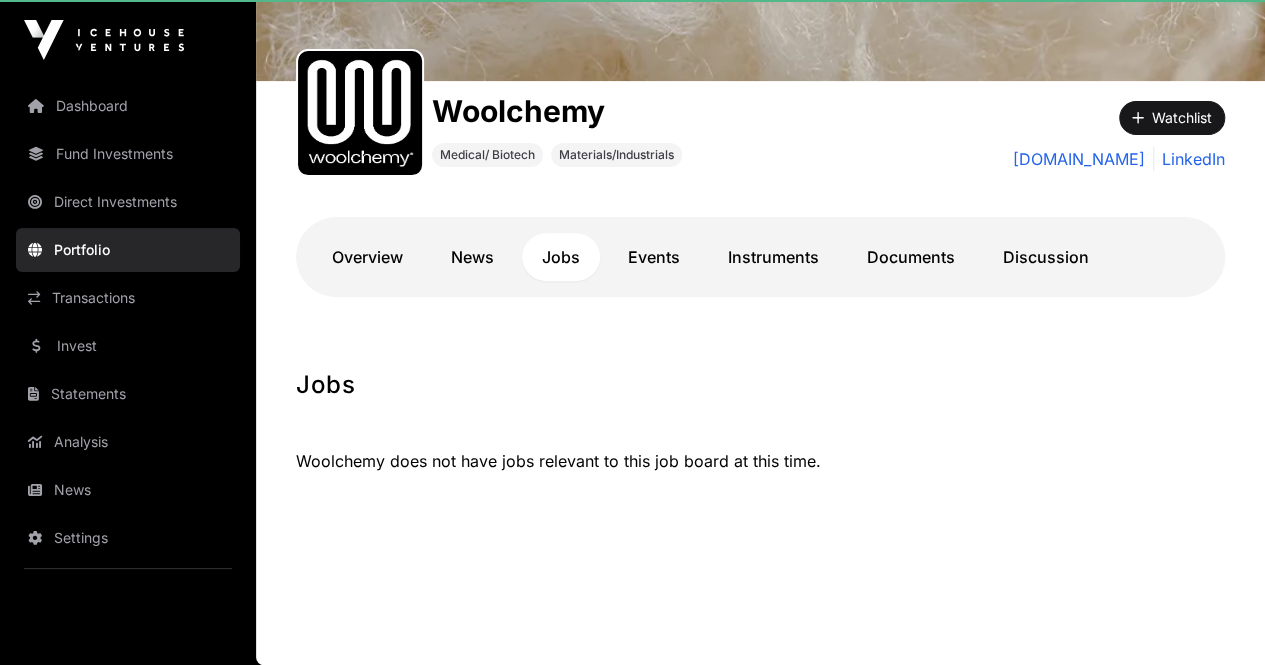 scroll, scrollTop: 255, scrollLeft: 0, axis: vertical 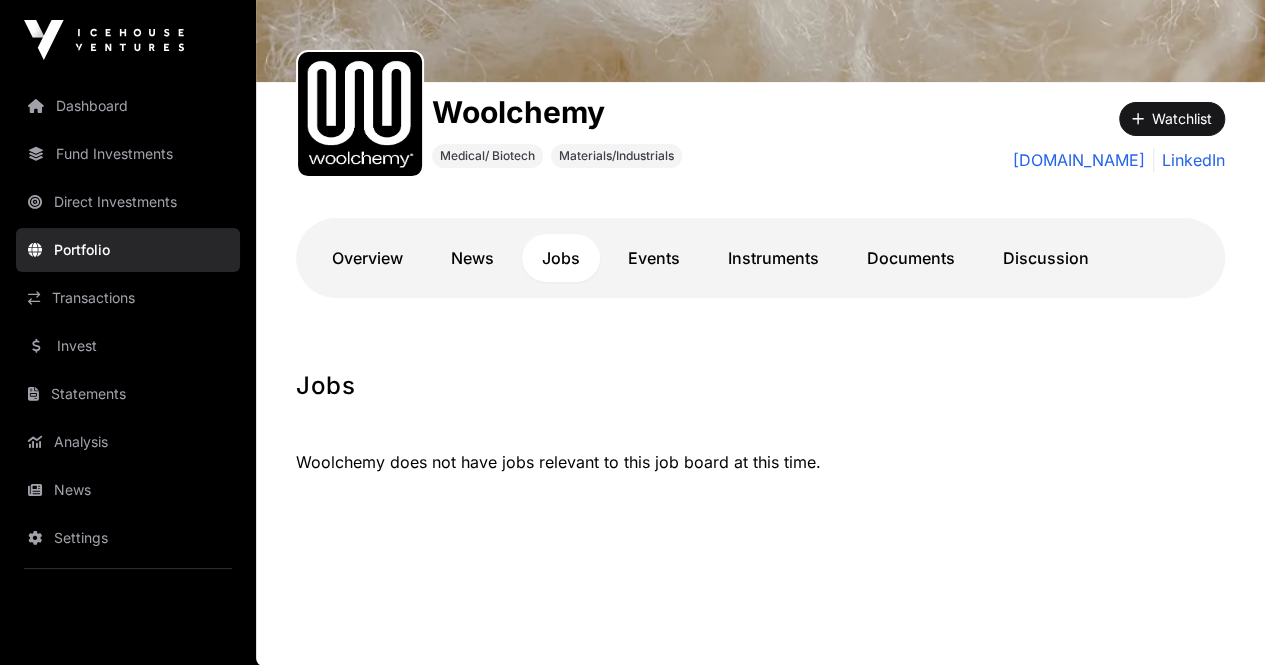 click on "Woolchemy" 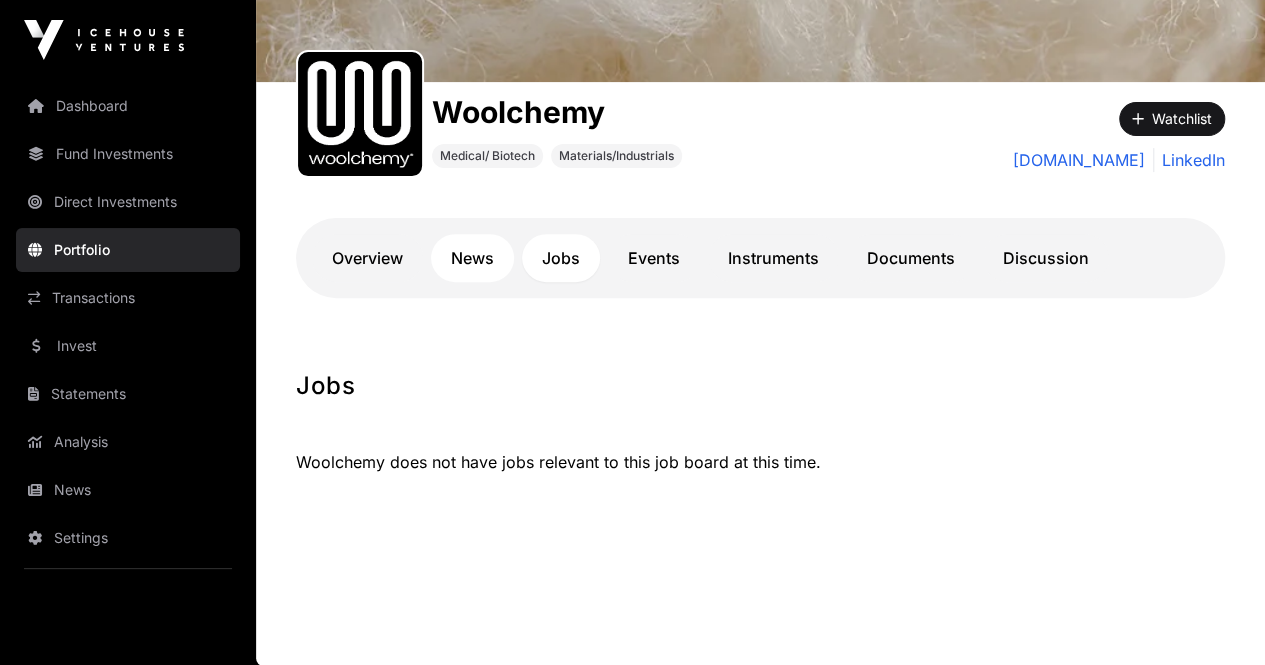 click on "News" 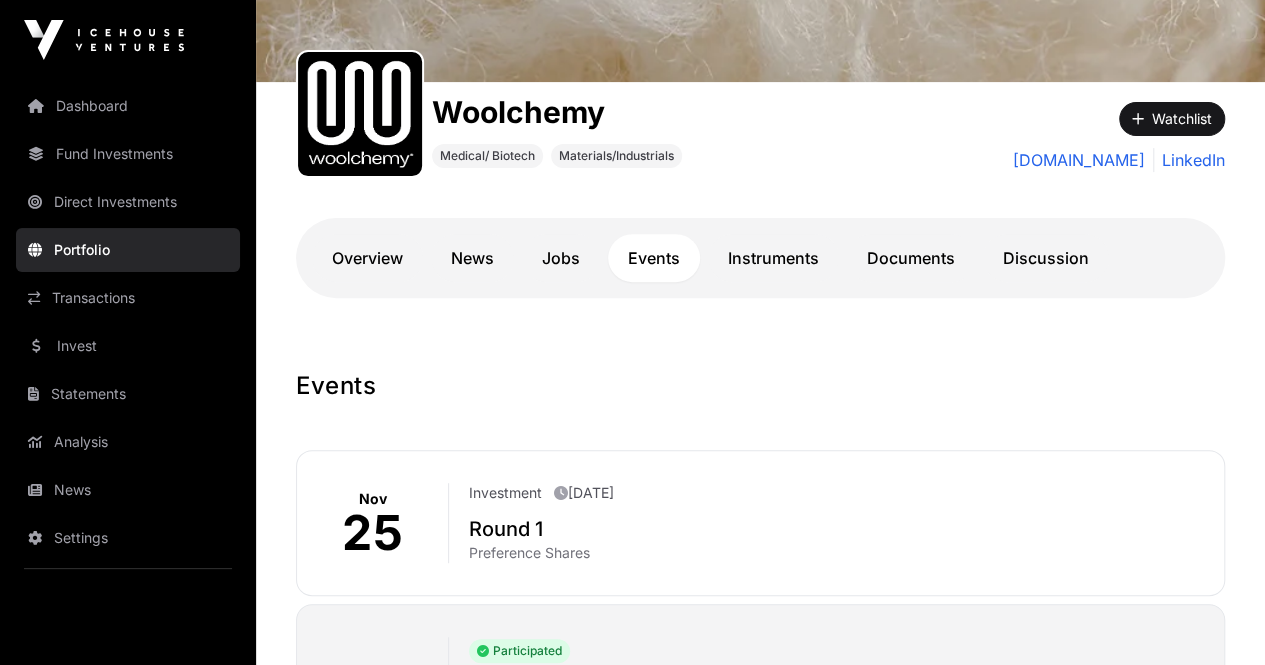 scroll, scrollTop: 420, scrollLeft: 0, axis: vertical 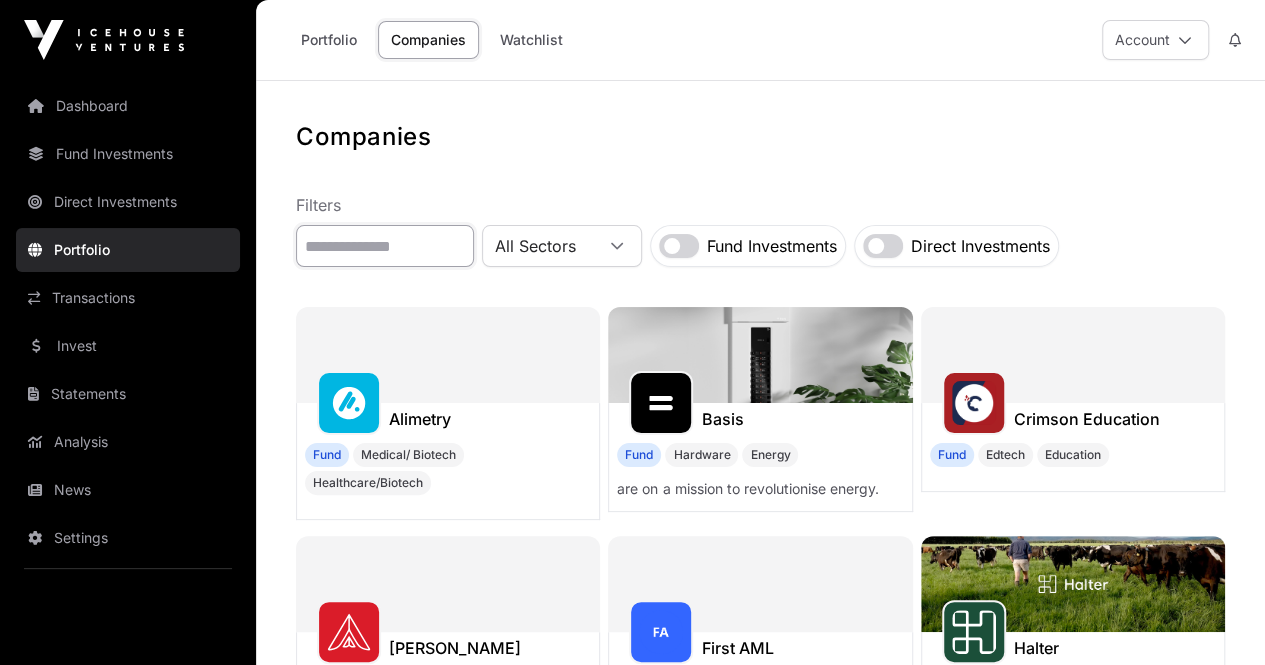 click 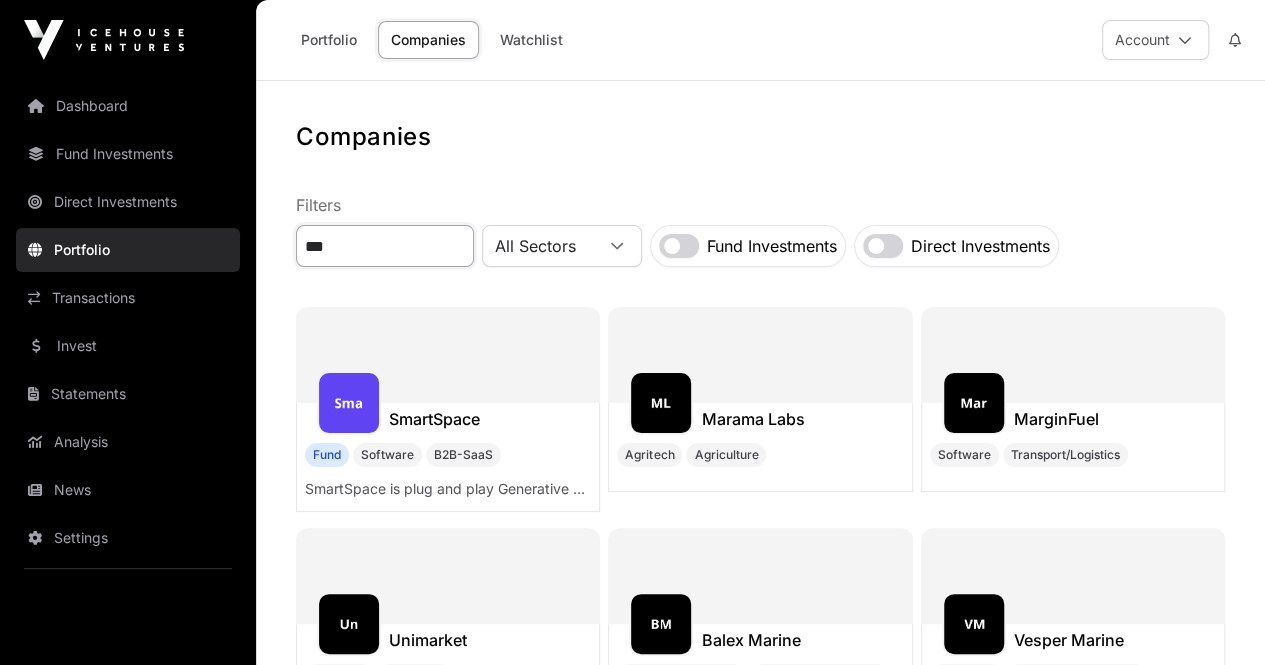 type on "***" 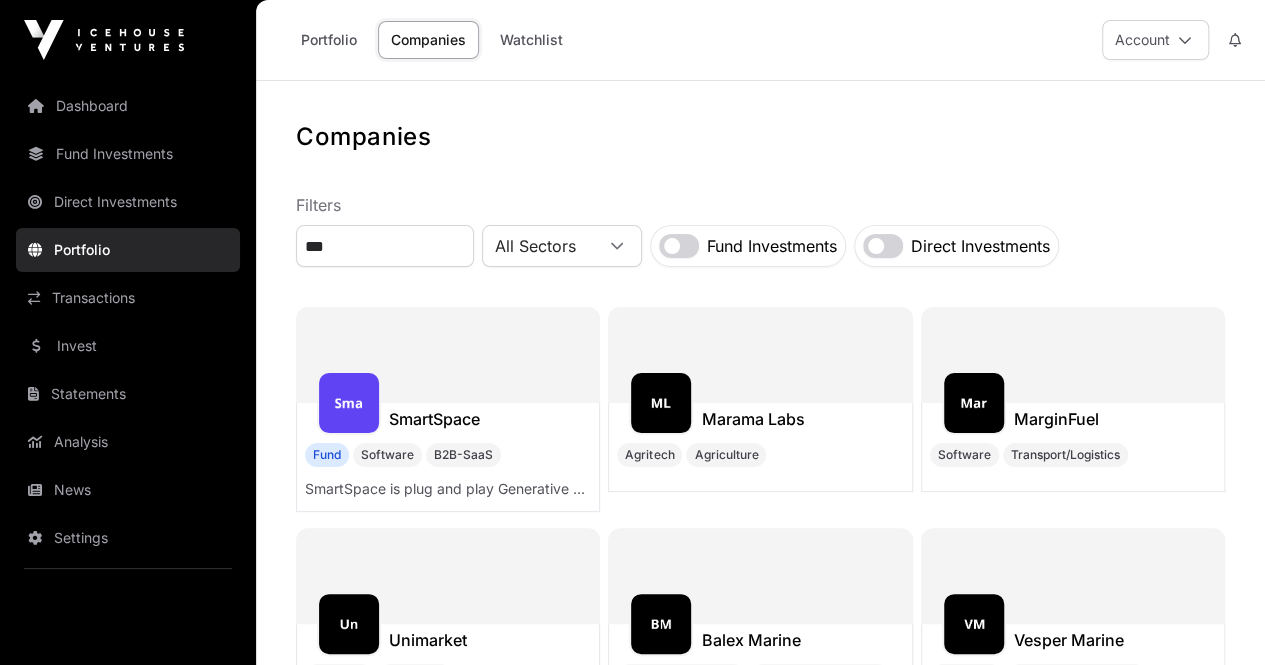 click 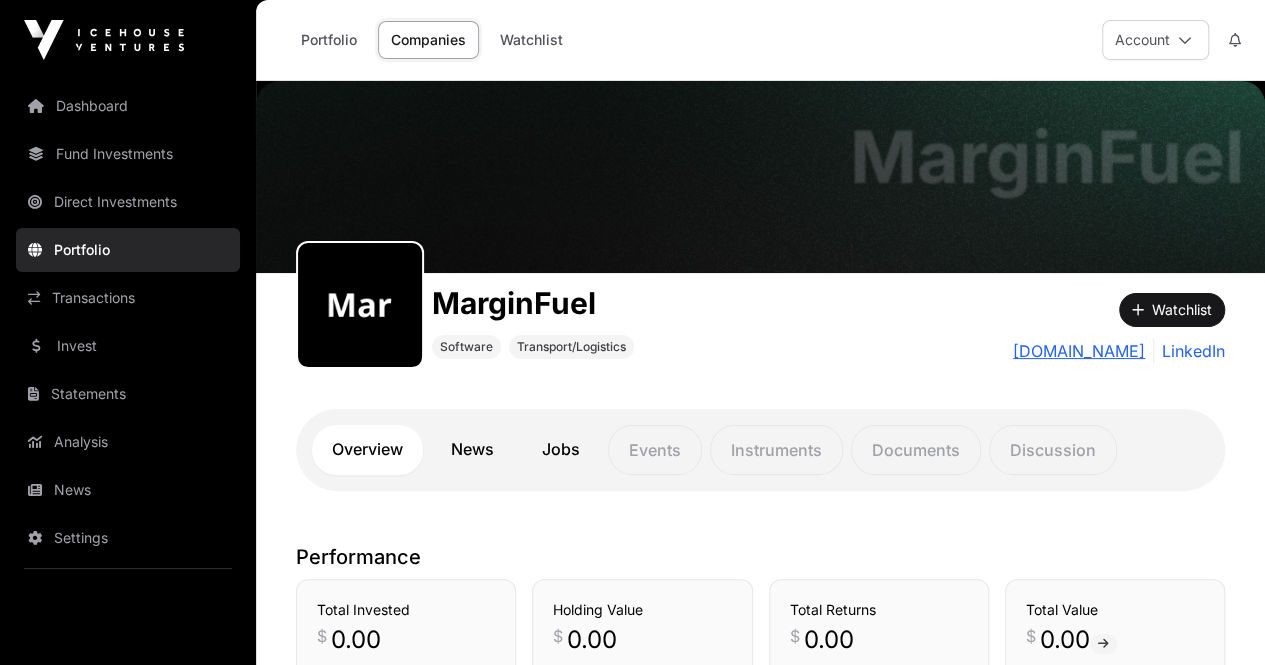 click on "[DOMAIN_NAME]" 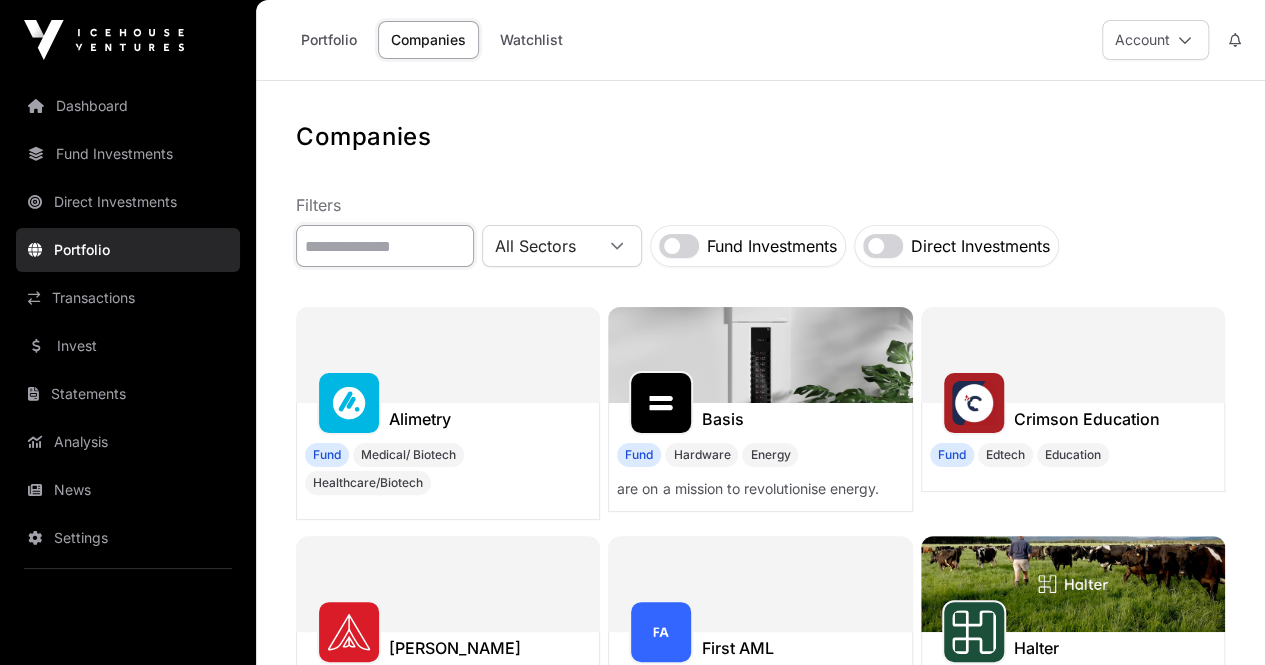 click 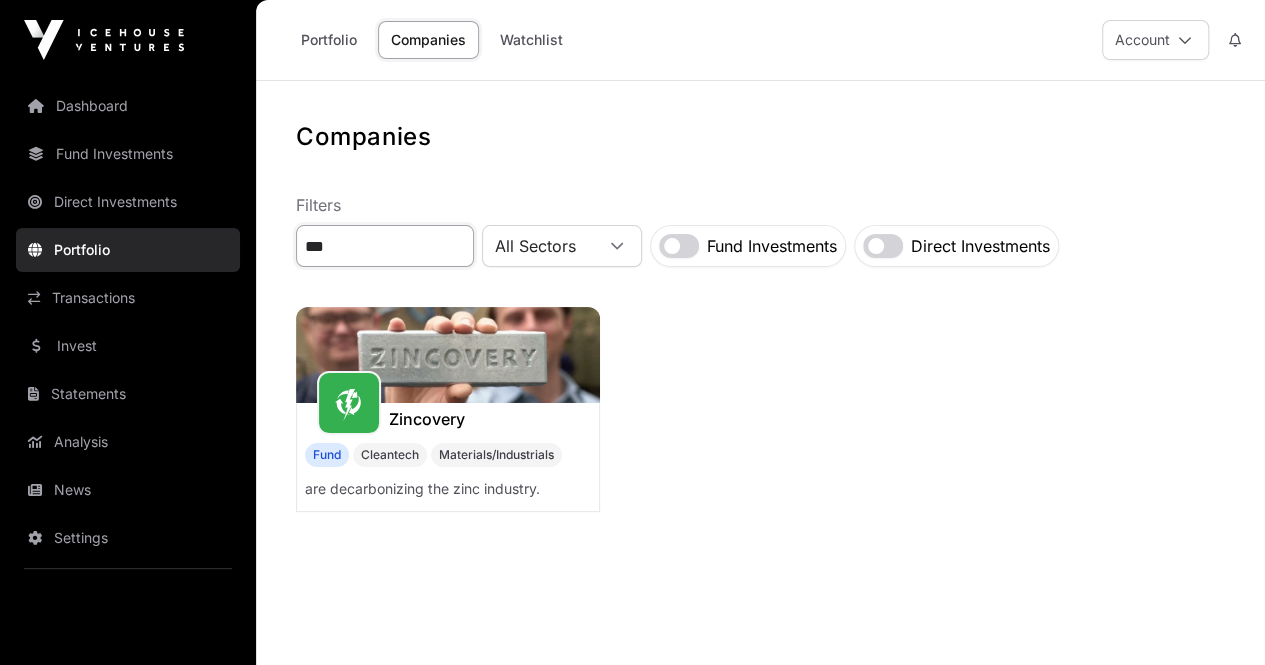 click on "***" 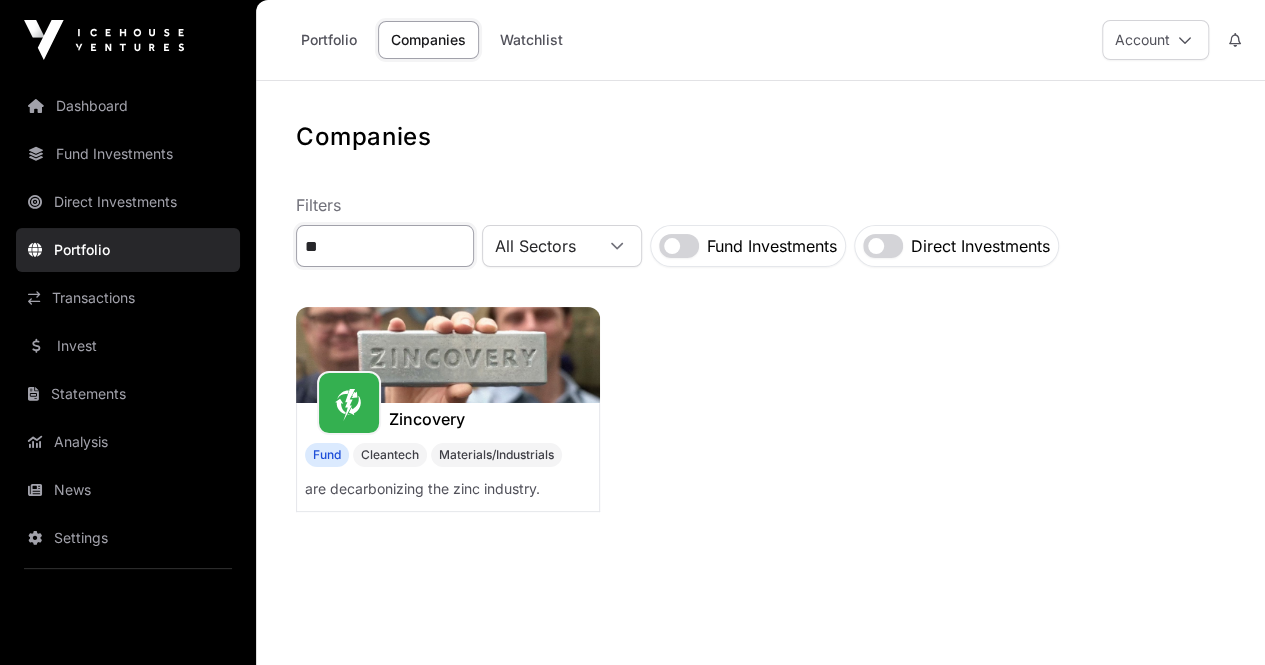 type on "*" 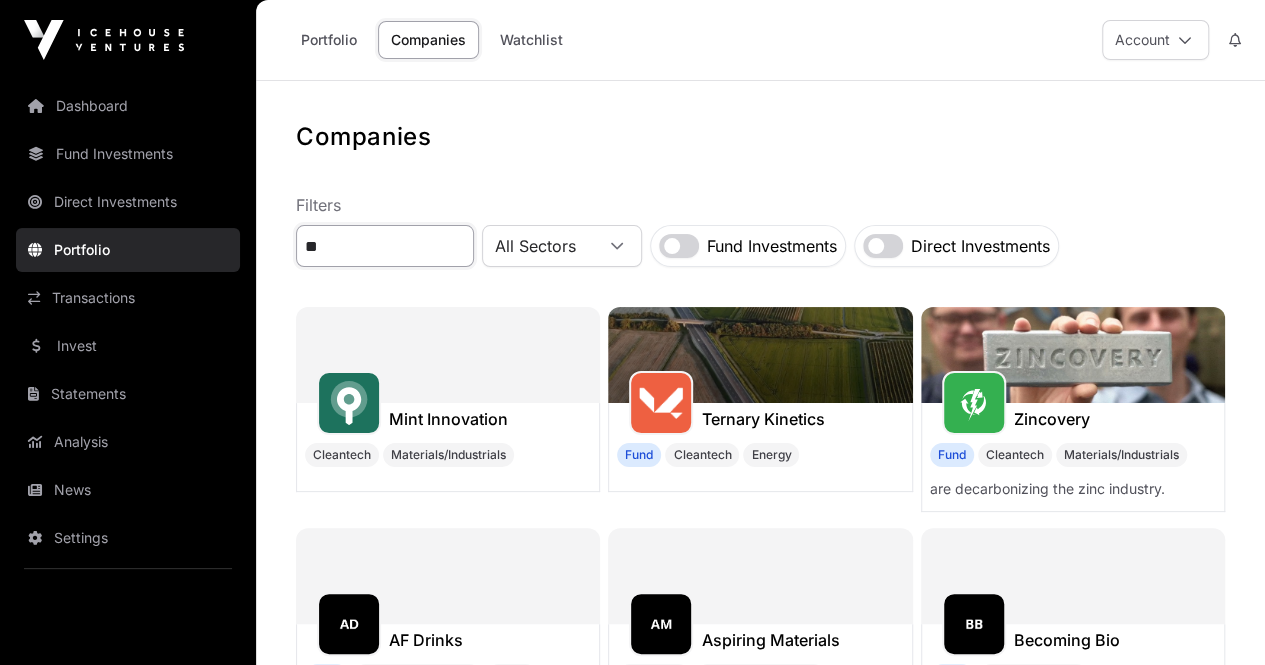 type on "*" 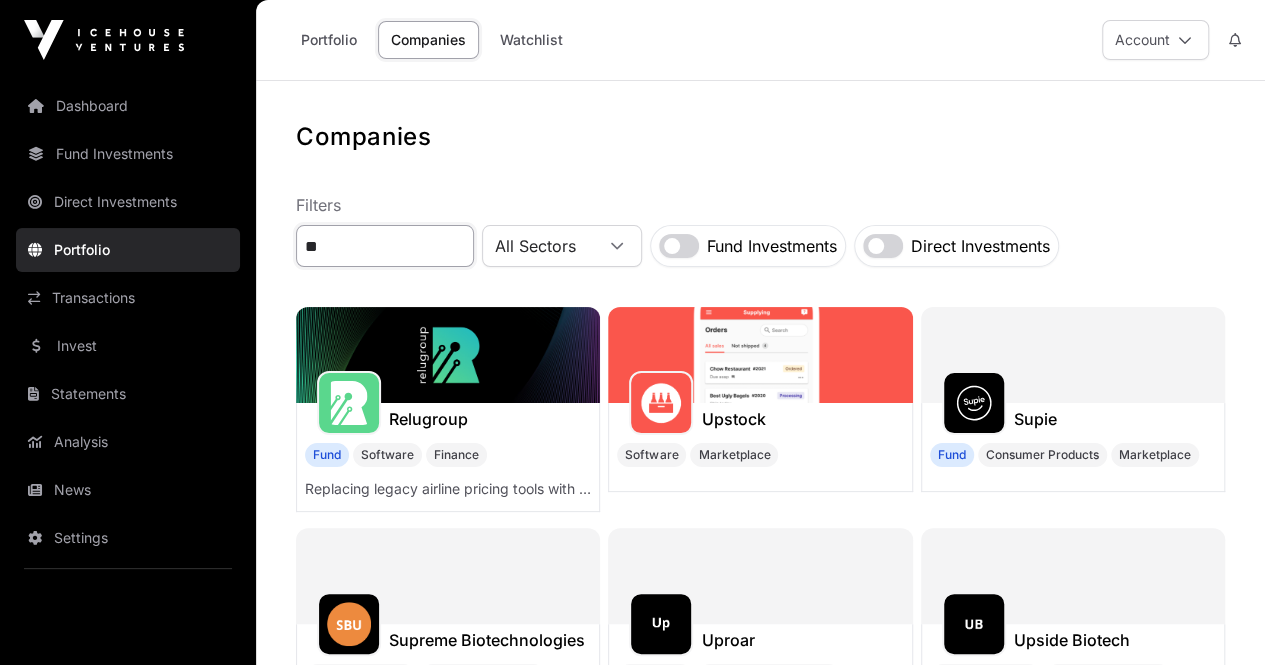 type on "*" 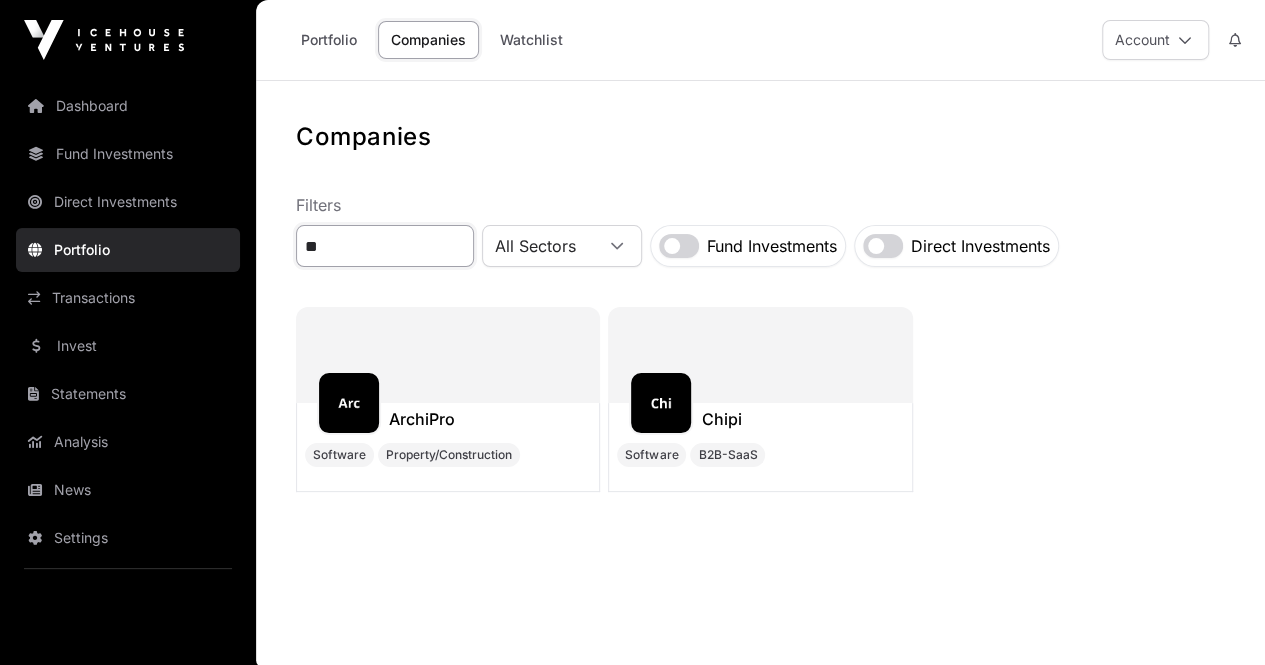 type on "*" 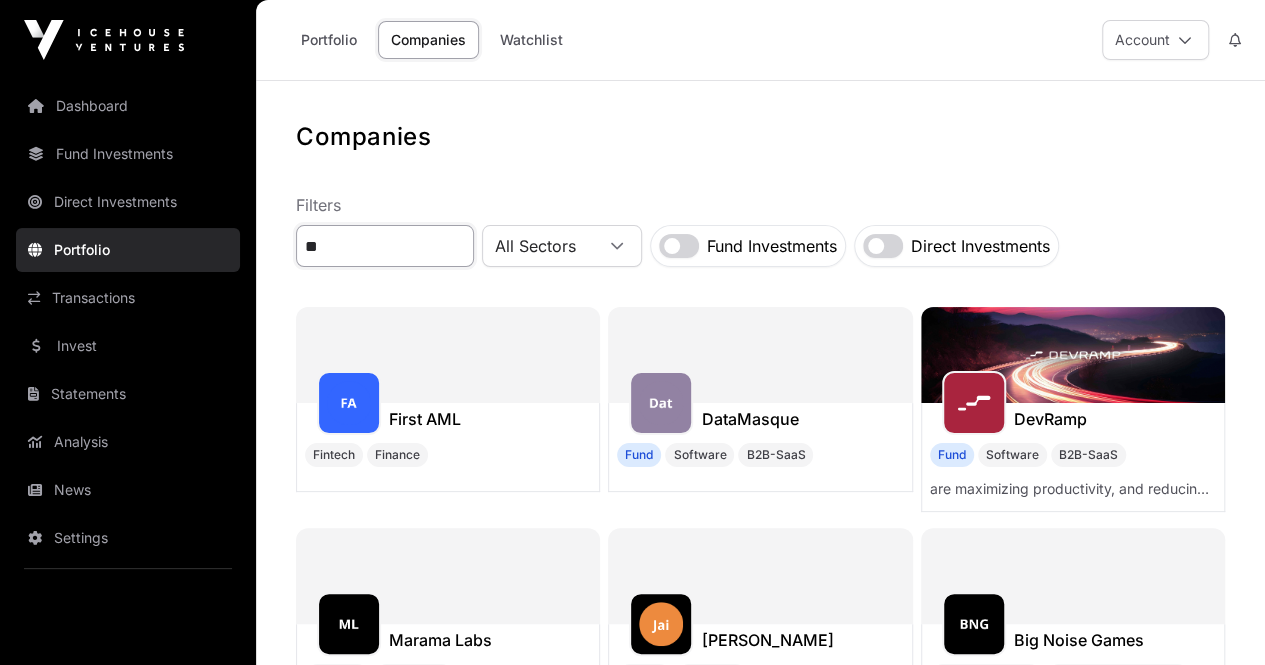 type on "*" 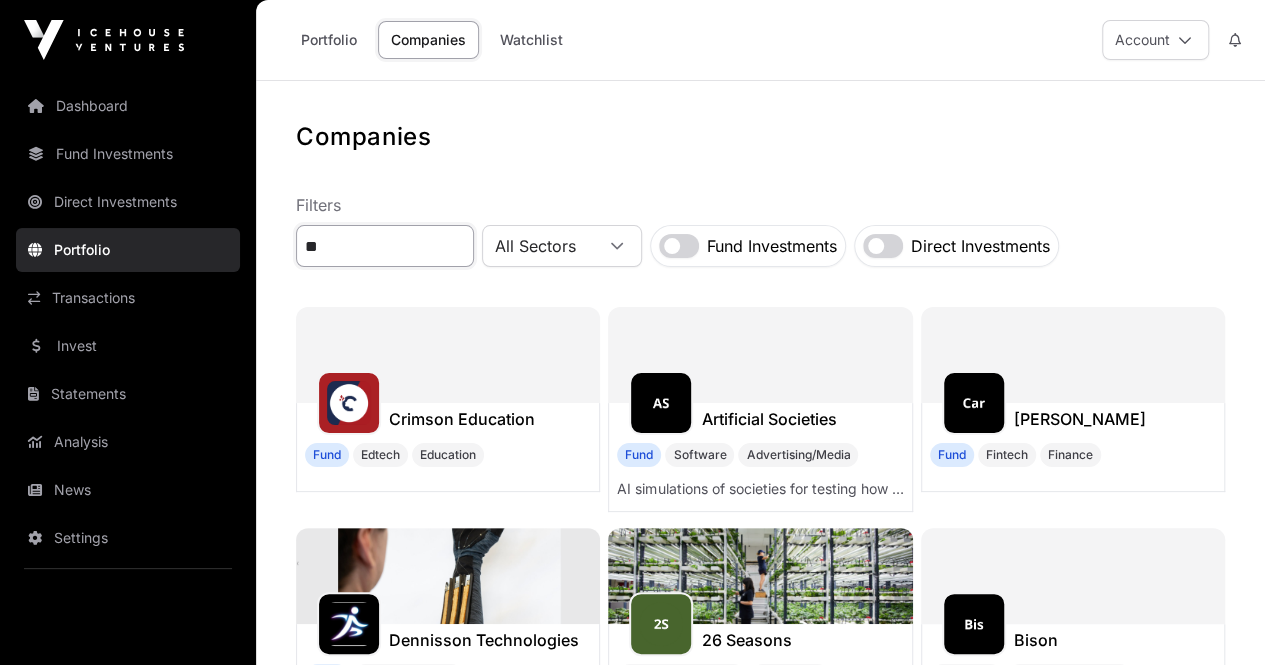 type on "*" 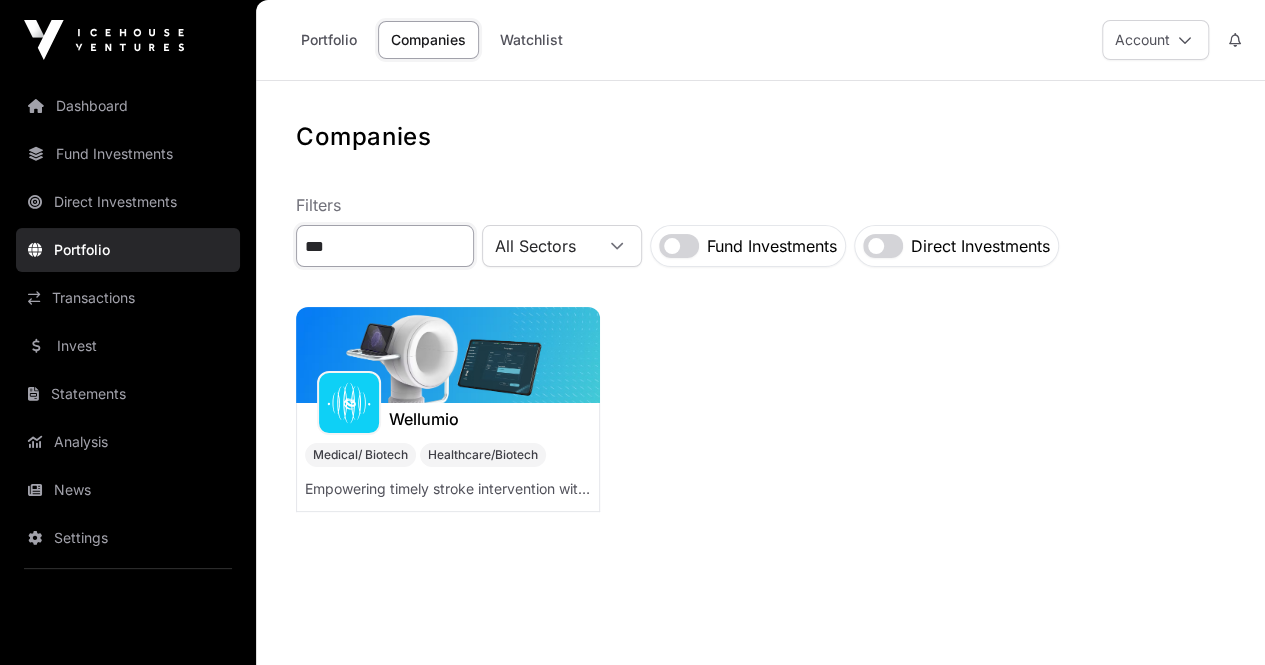 type on "***" 